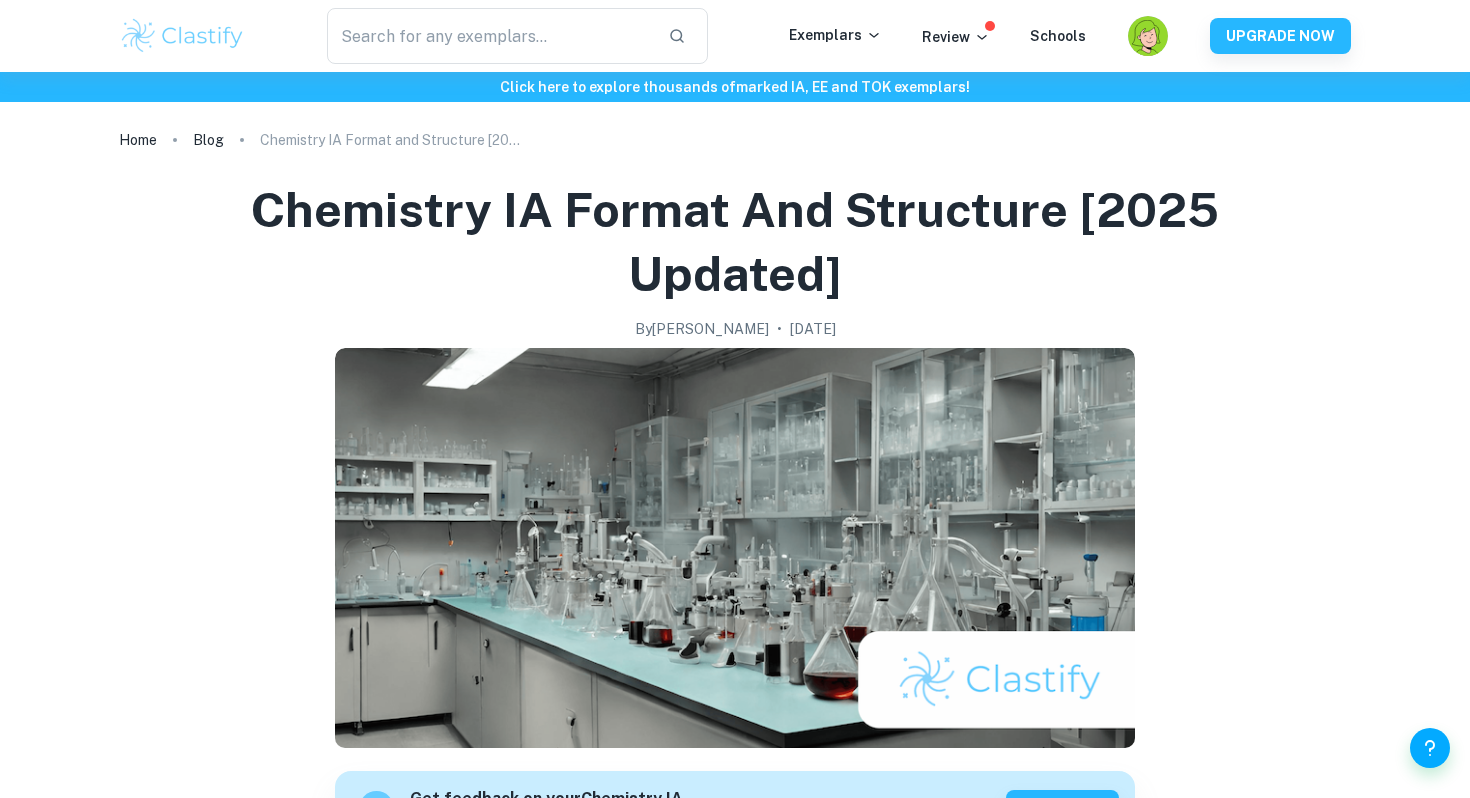 scroll, scrollTop: 935, scrollLeft: 0, axis: vertical 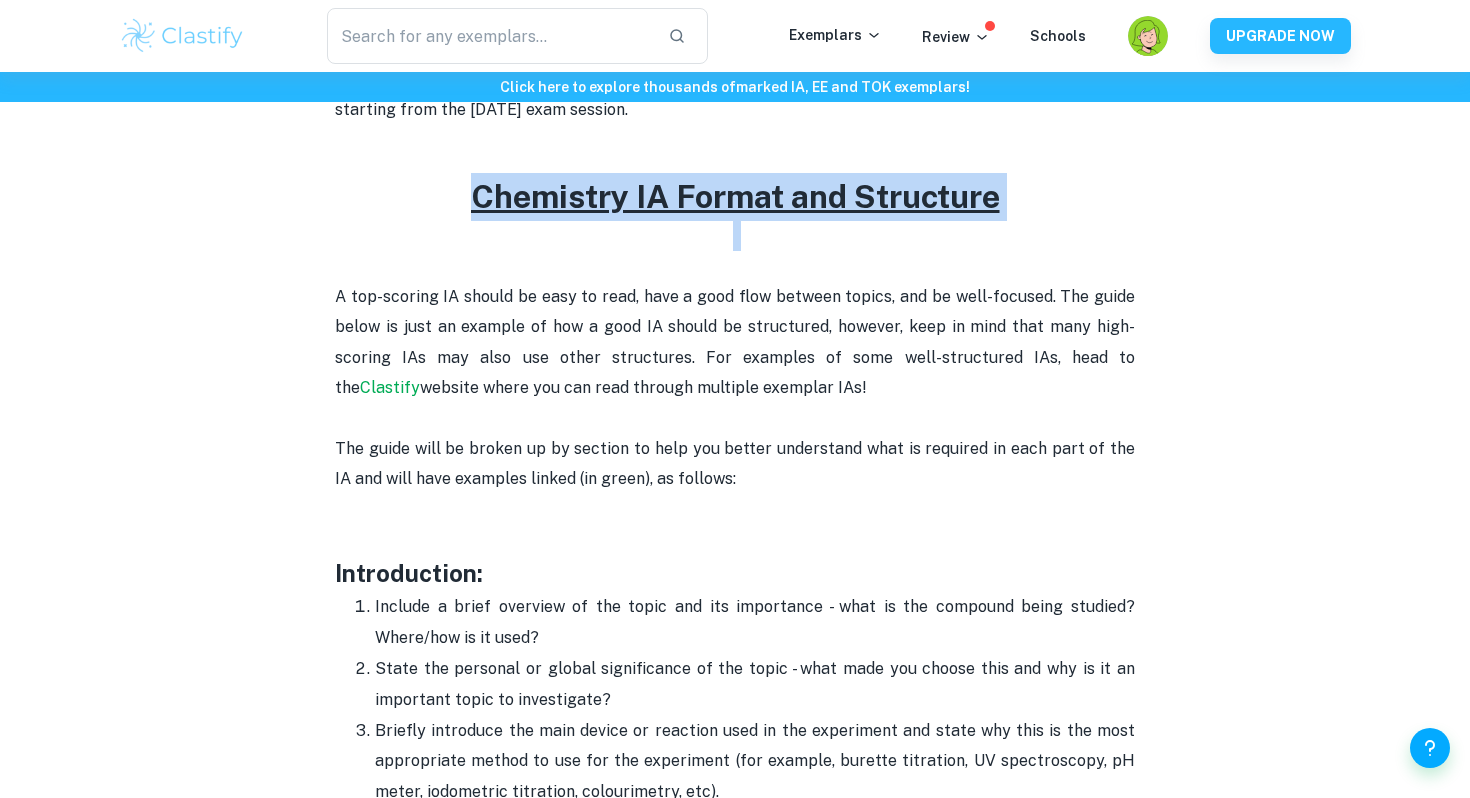 drag, startPoint x: 473, startPoint y: 202, endPoint x: 513, endPoint y: 252, distance: 64.03124 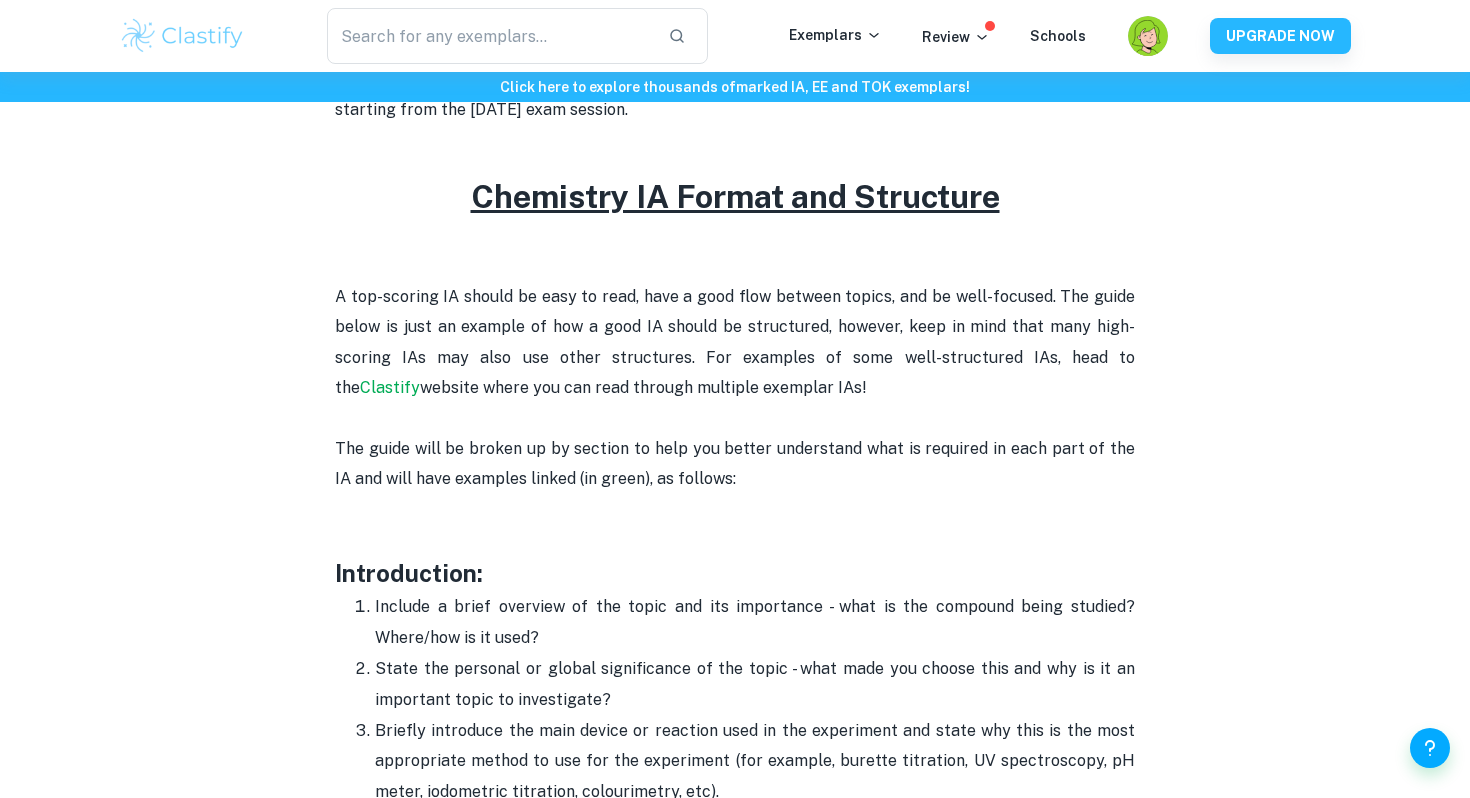 click on "Chemistry IA Format and Structure" at bounding box center [735, 196] 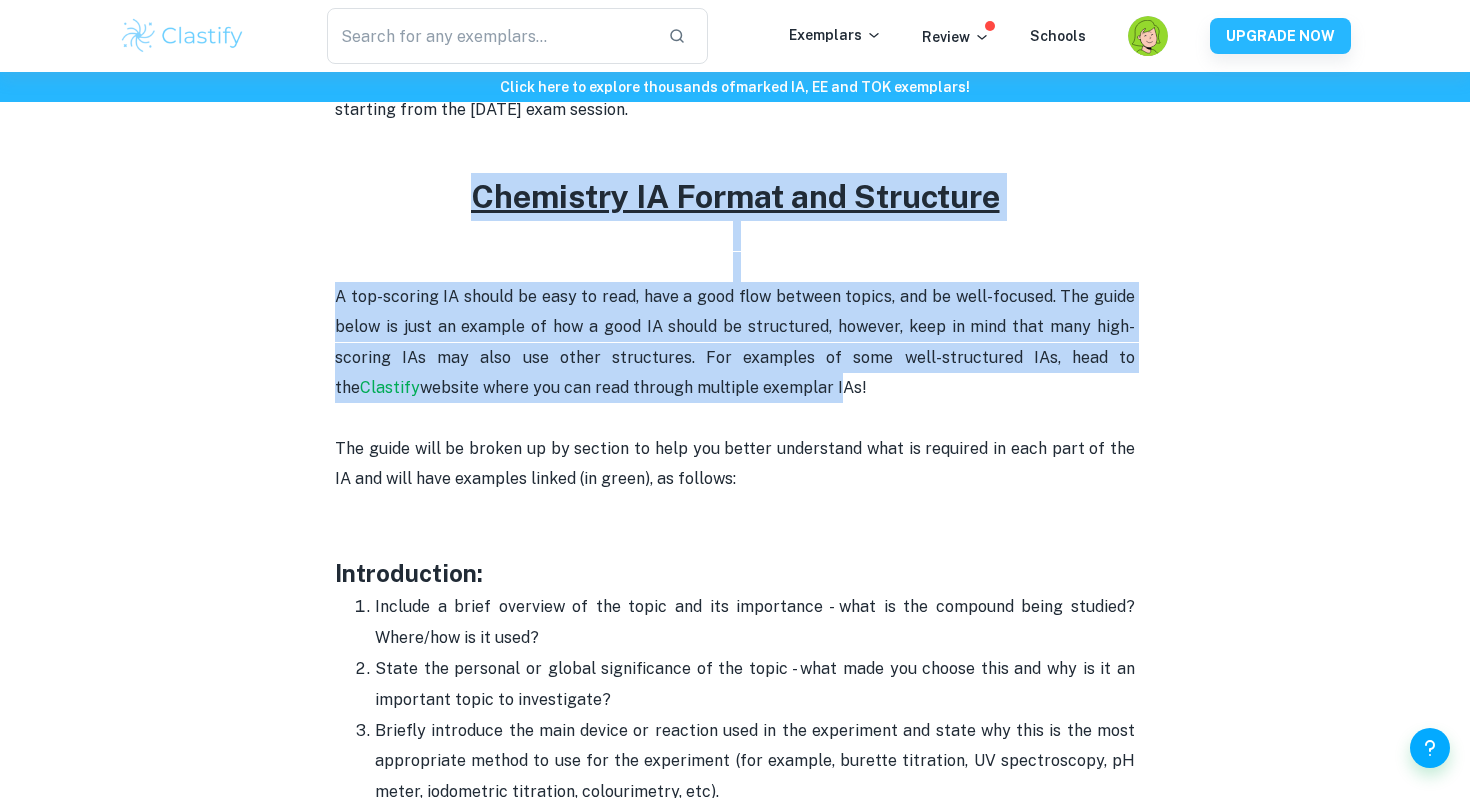 drag, startPoint x: 475, startPoint y: 205, endPoint x: 758, endPoint y: 415, distance: 352.4046 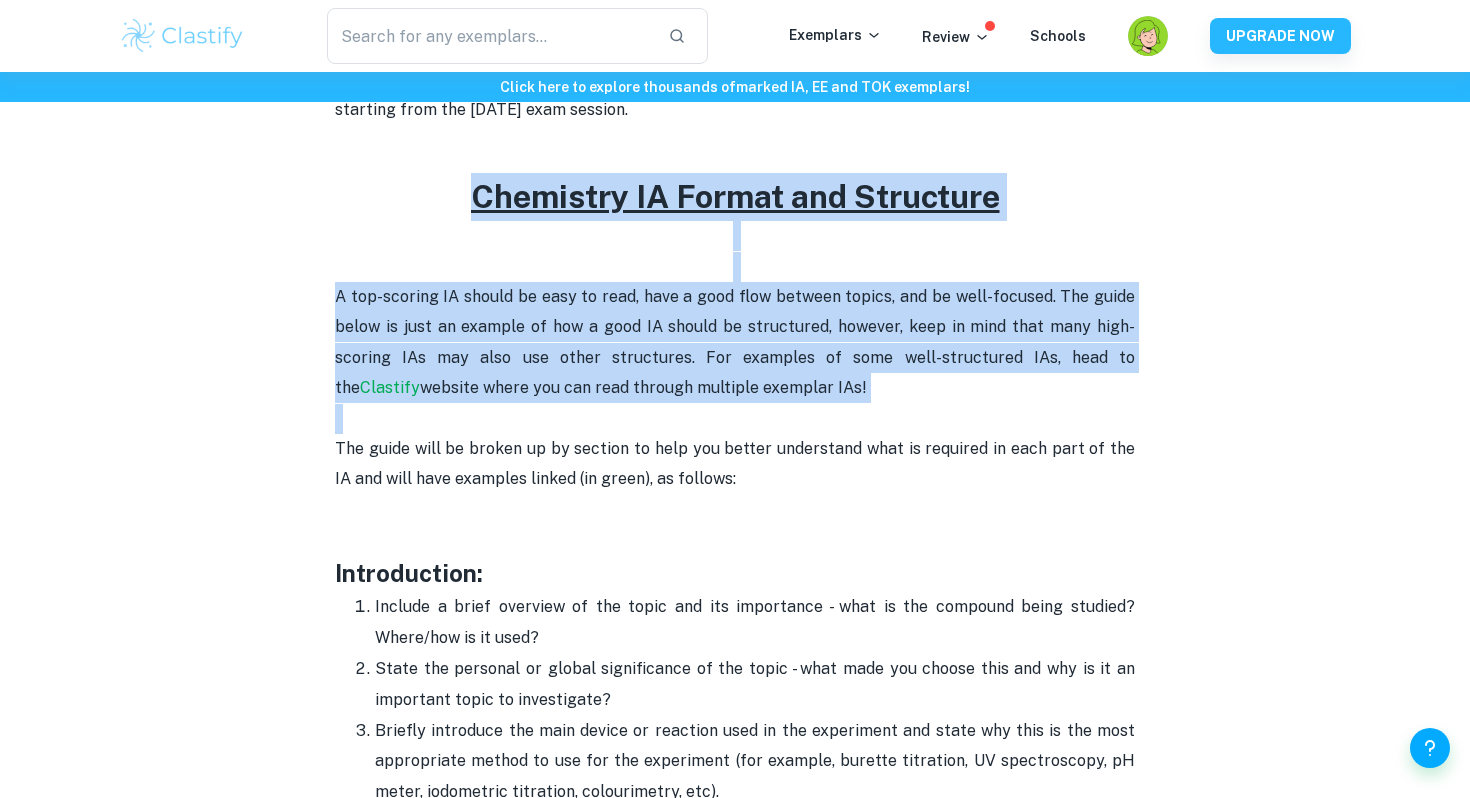 click at bounding box center [735, 419] 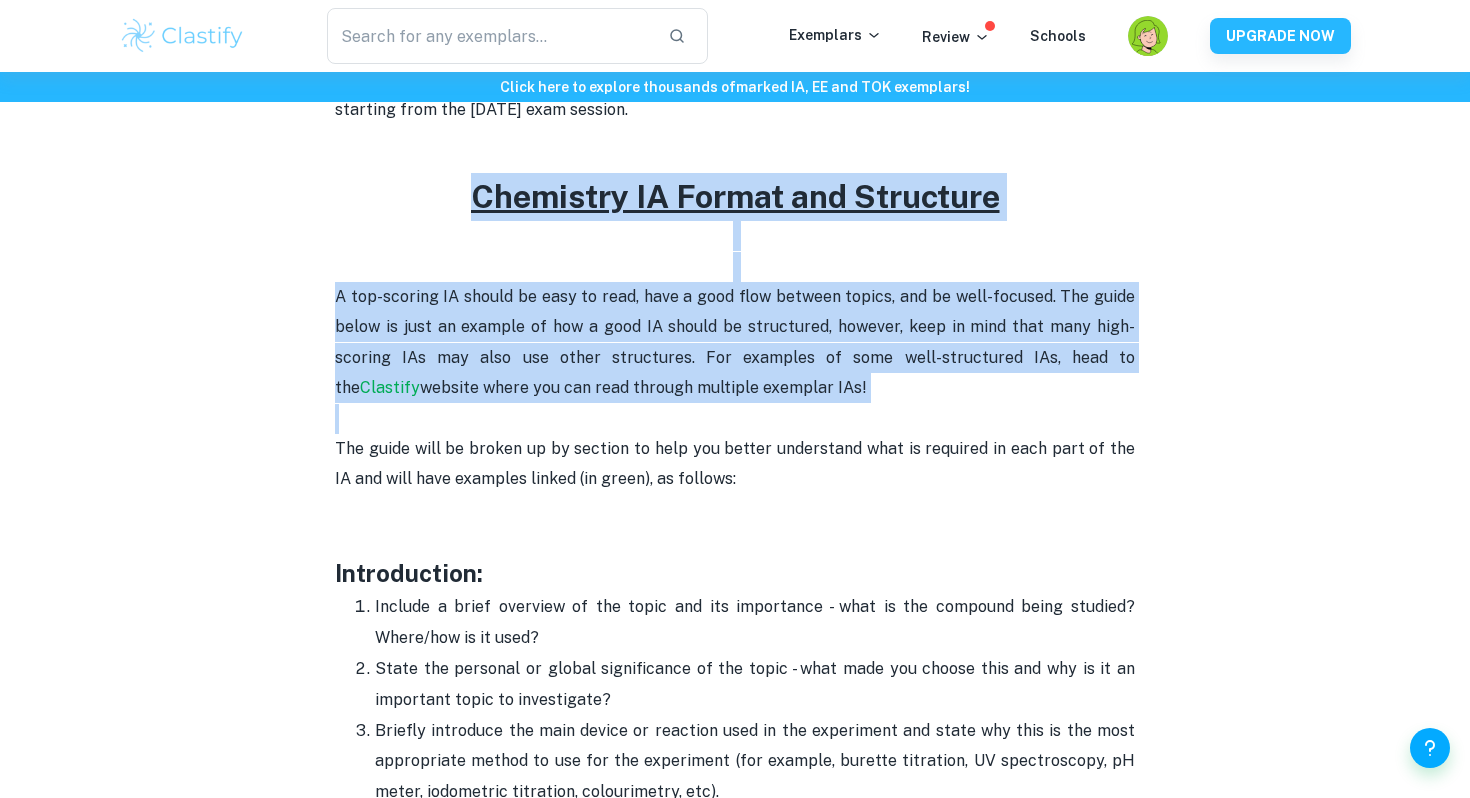 drag, startPoint x: 758, startPoint y: 415, endPoint x: 467, endPoint y: 196, distance: 364.2005 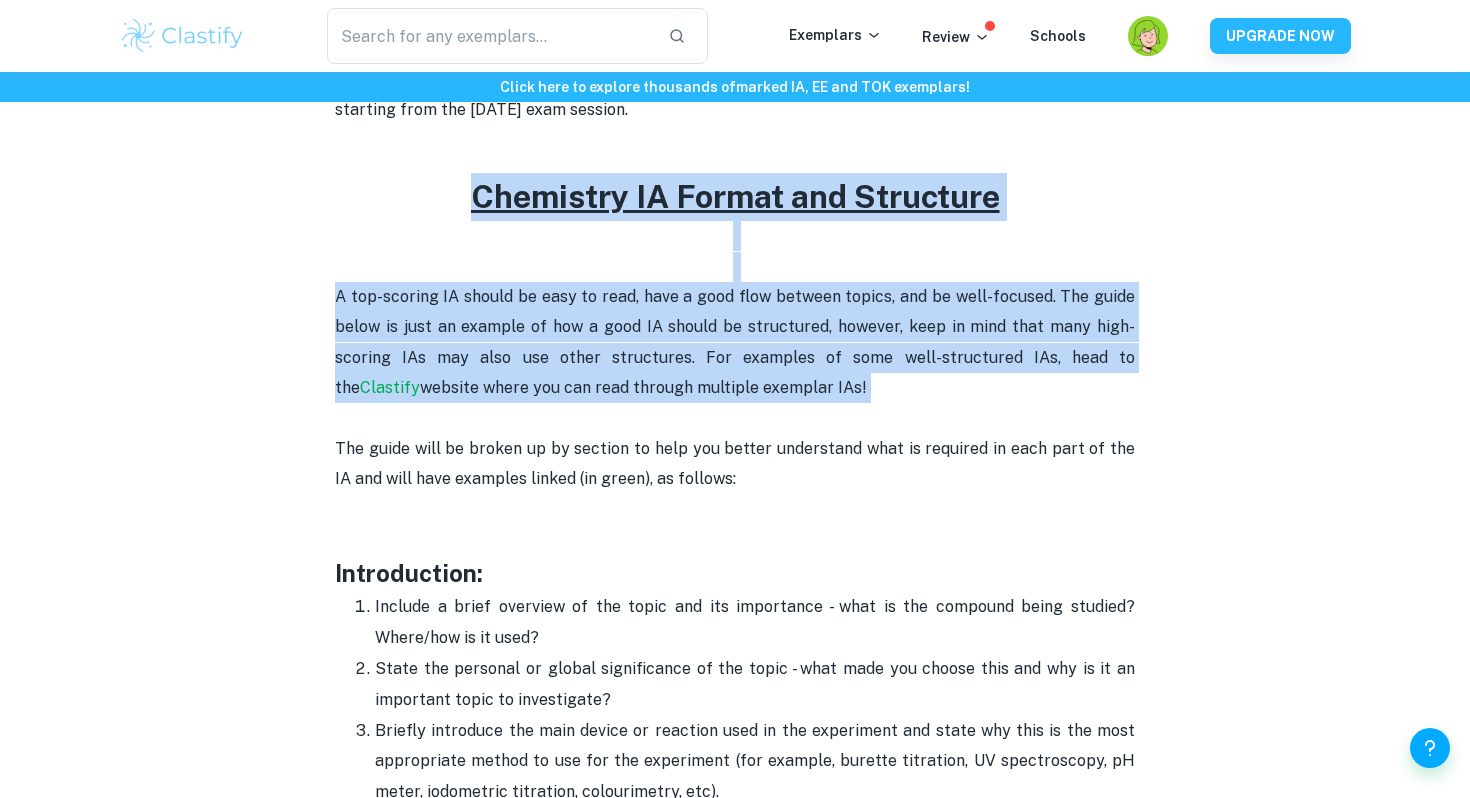 drag, startPoint x: 467, startPoint y: 195, endPoint x: 774, endPoint y: 391, distance: 364.23206 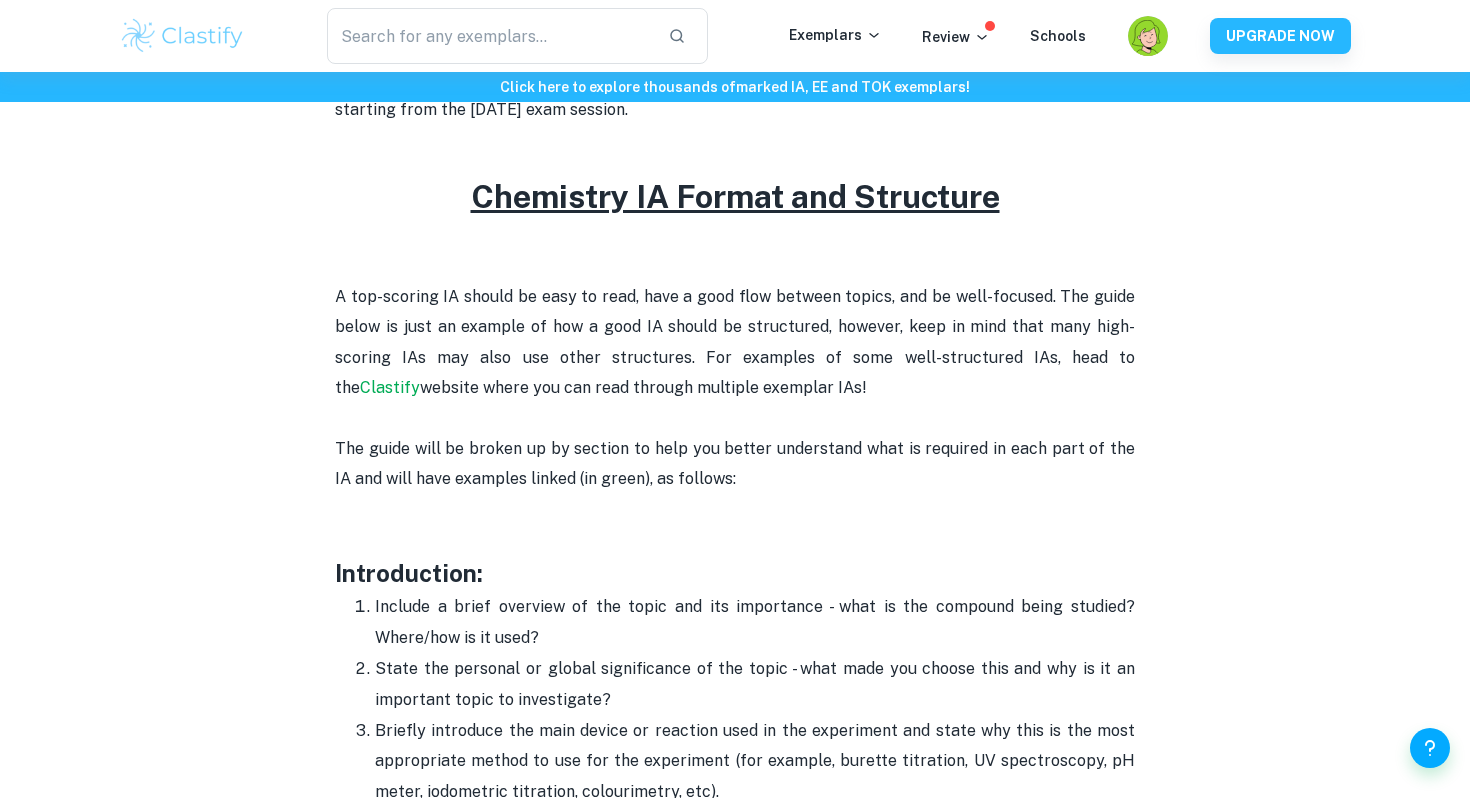drag, startPoint x: 471, startPoint y: 202, endPoint x: 772, endPoint y: 392, distance: 355.95084 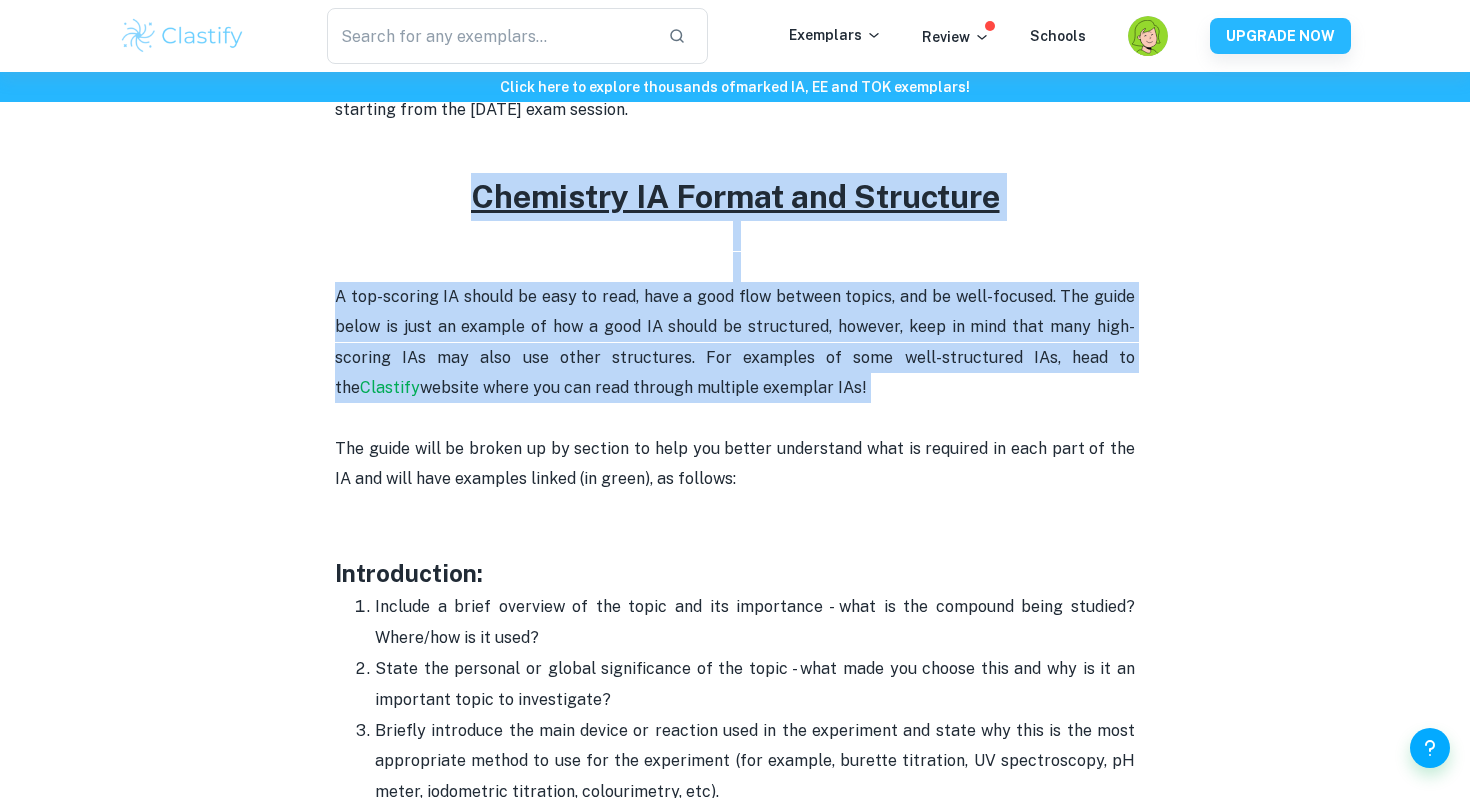 drag, startPoint x: 772, startPoint y: 392, endPoint x: 472, endPoint y: 199, distance: 356.7198 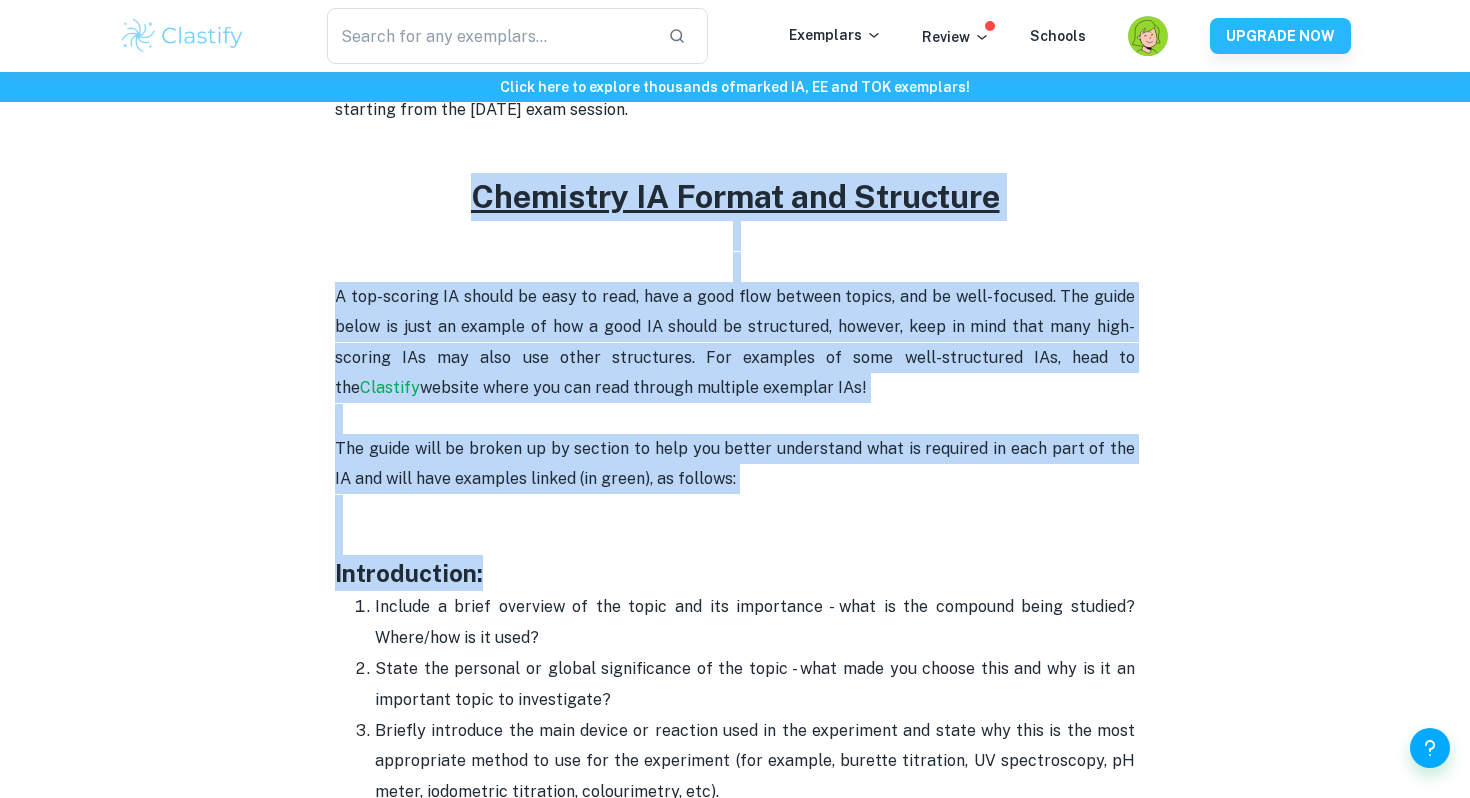 drag, startPoint x: 470, startPoint y: 198, endPoint x: 835, endPoint y: 563, distance: 516.1879 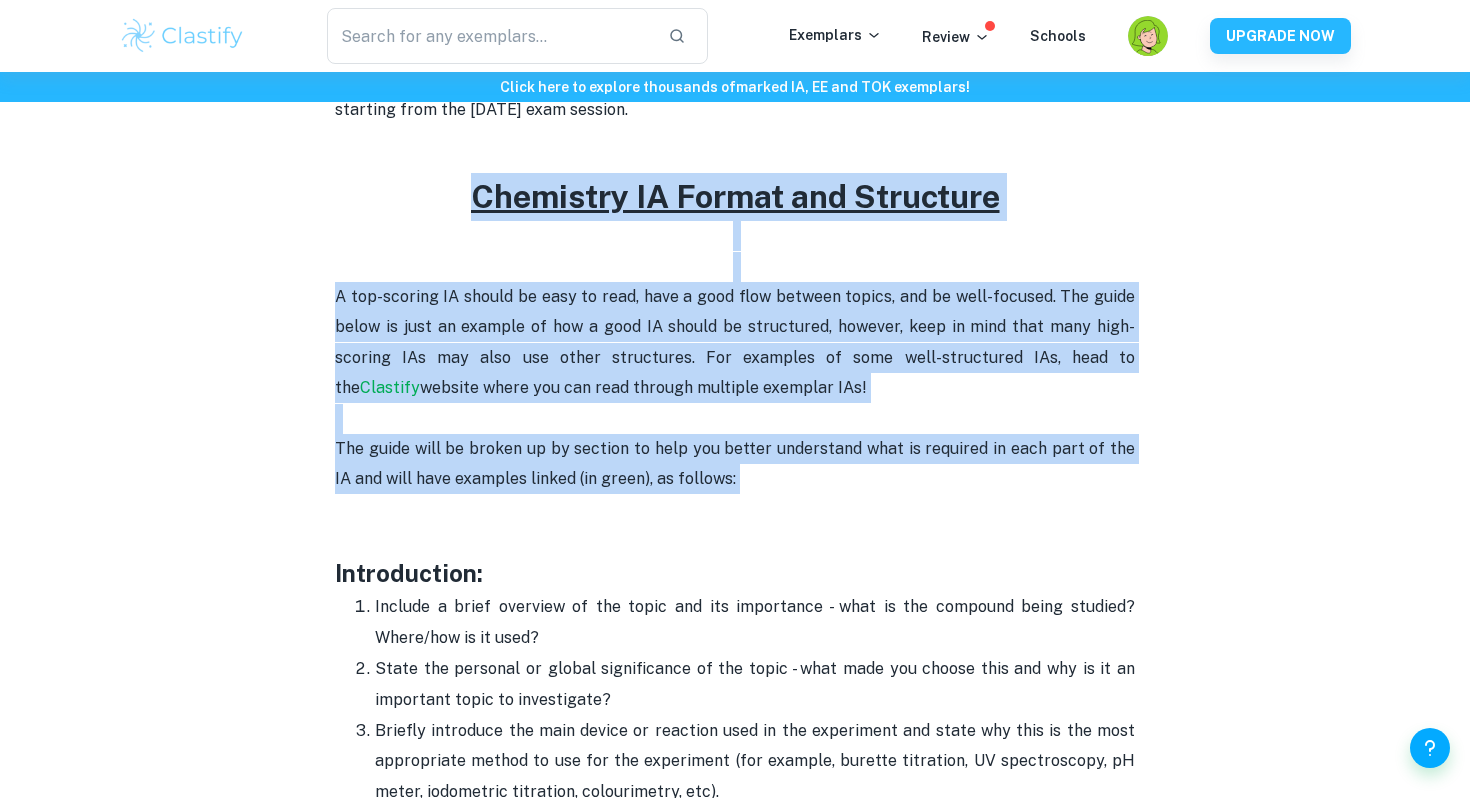 drag, startPoint x: 716, startPoint y: 482, endPoint x: 467, endPoint y: 201, distance: 375.44907 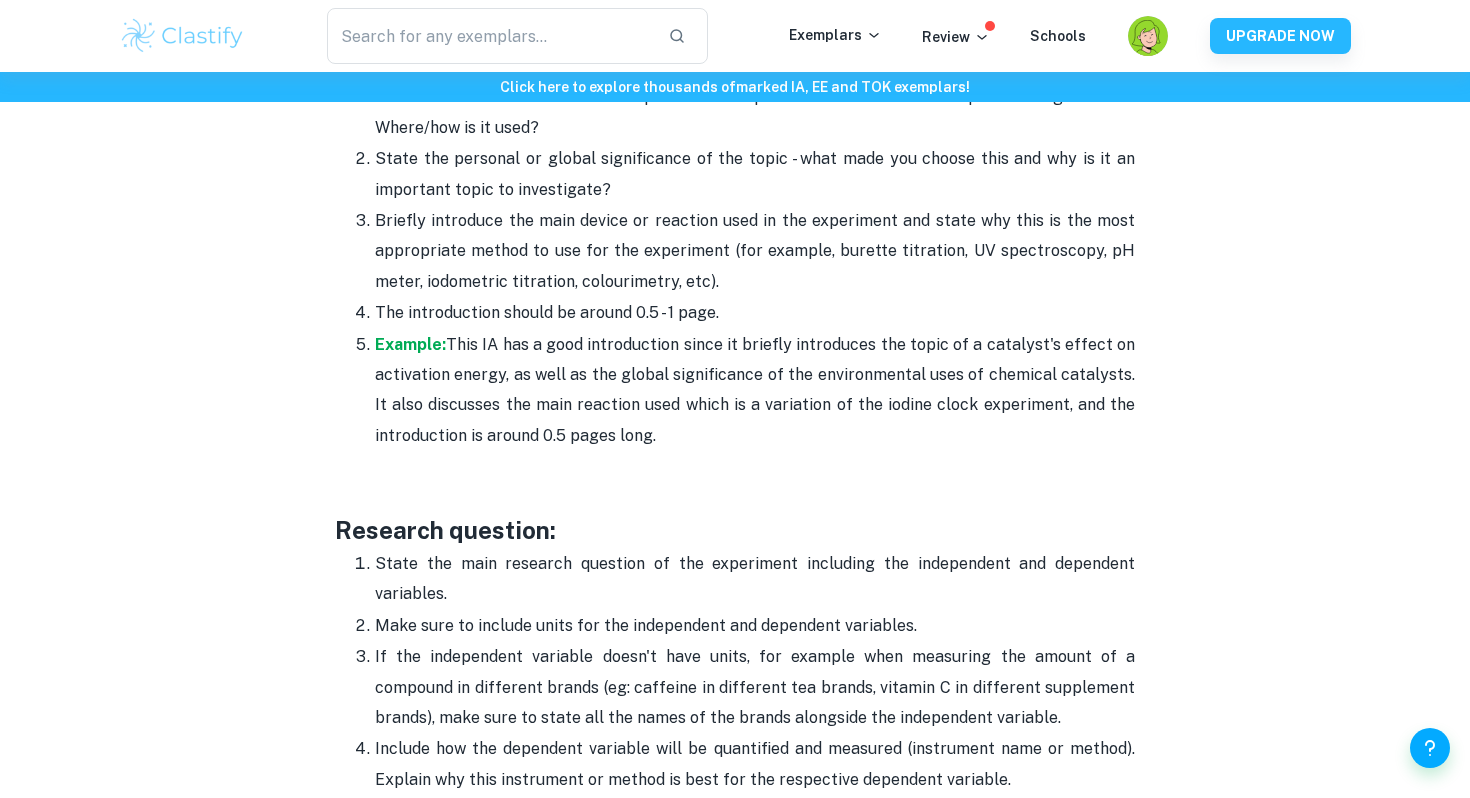 scroll, scrollTop: 1451, scrollLeft: 0, axis: vertical 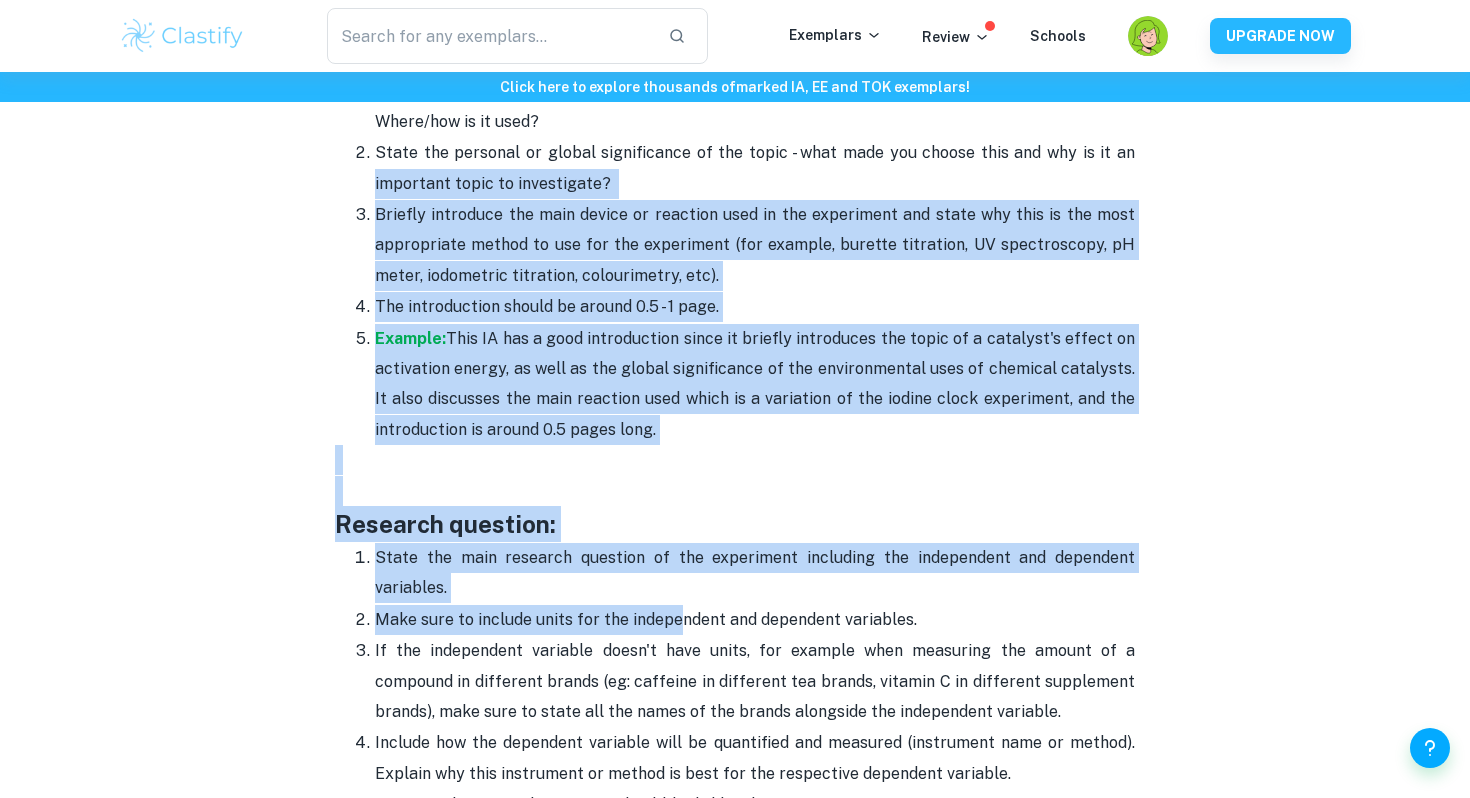 drag, startPoint x: 674, startPoint y: 604, endPoint x: 220, endPoint y: 188, distance: 615.7694 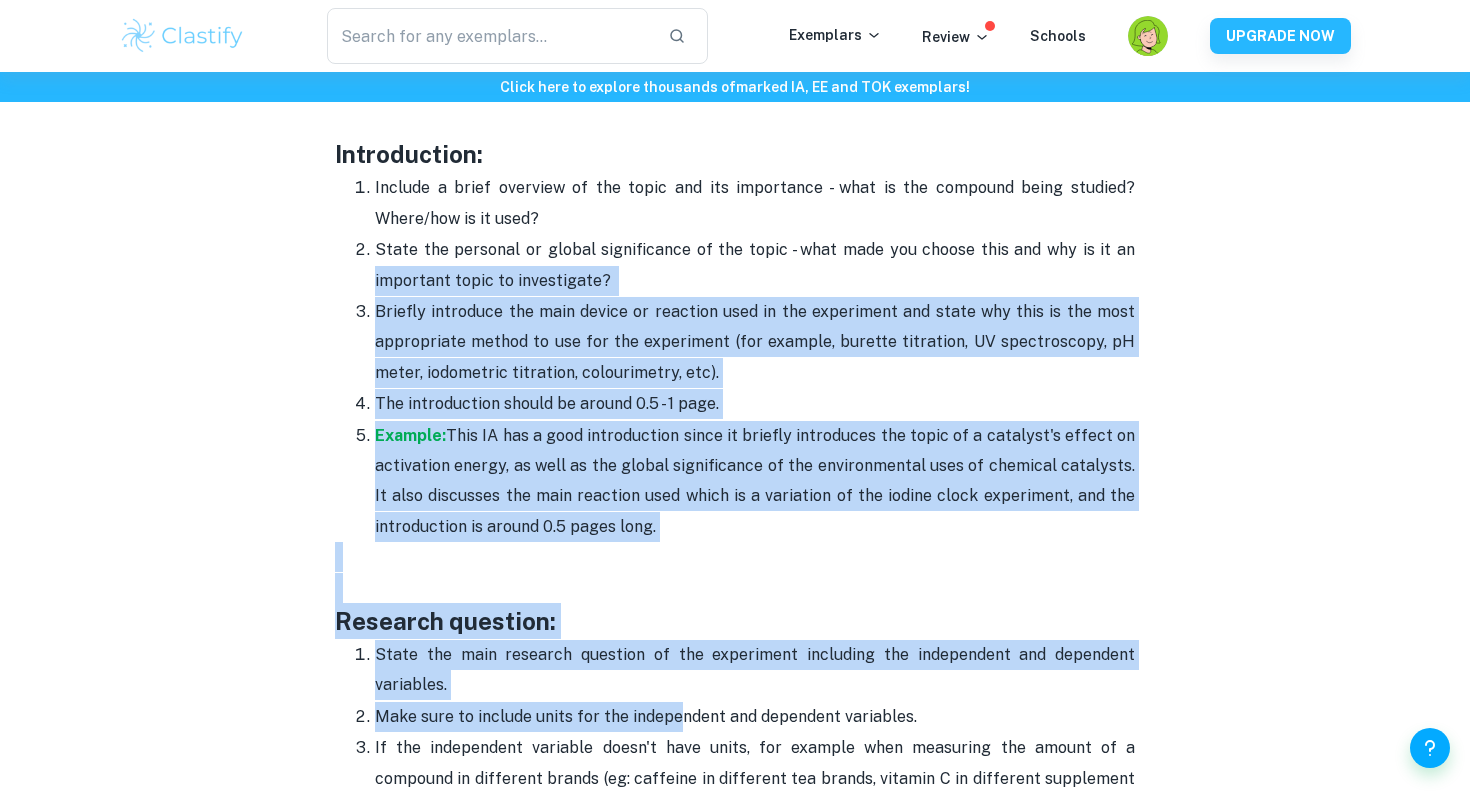 scroll, scrollTop: 1319, scrollLeft: 0, axis: vertical 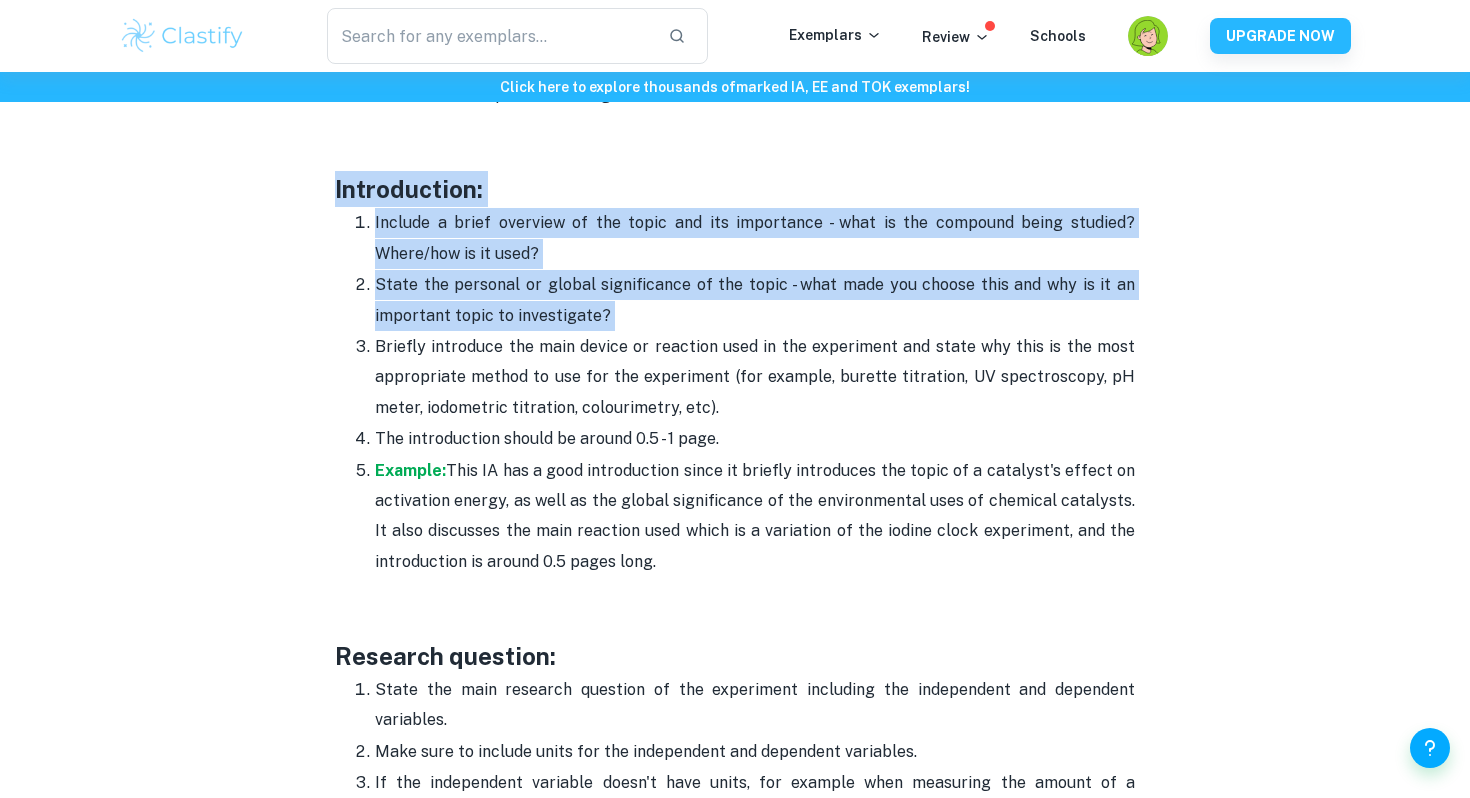 drag, startPoint x: 308, startPoint y: 174, endPoint x: 1169, endPoint y: 298, distance: 869.8833 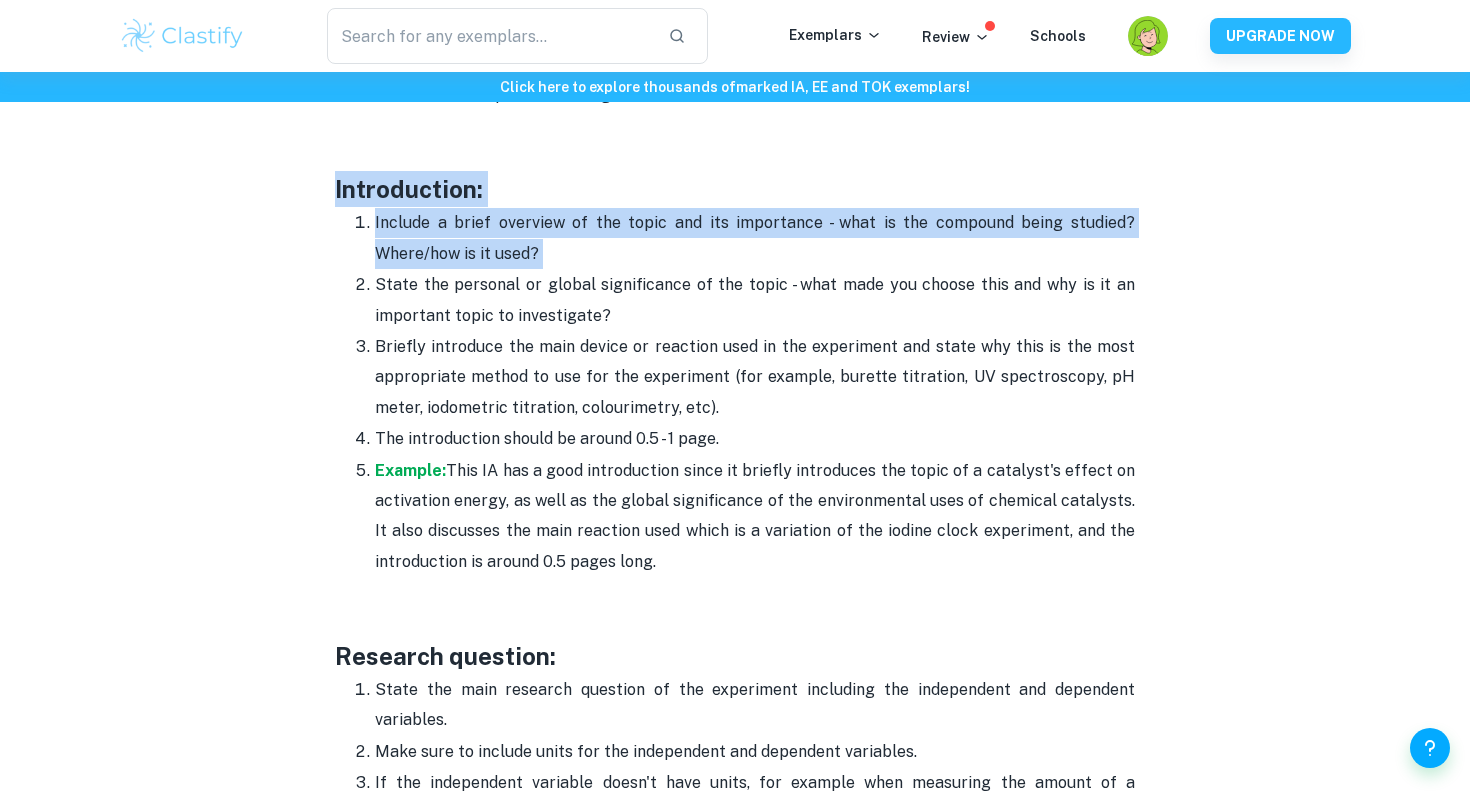 click on "Chemistry IA Format and Structure [2025 updated] By  [PERSON_NAME] • [DATE] Get feedback on your  Chemistry IA Marked only by official IB examiners Learn more Have you got your Chemistry IA topic selected but are unsure how to begin the writing process? Do not worry, as Clastify is here to help guide you step-by-step on how to write your IA. In this post, we will give you key points on what to include in each section of your IA, based on our experience with IB. Although we recommend this structure based on our successful history of helping students receive top-rated IAs, feel free to personalize the guide below in a way that suits you!  This post covers the new Science IA syllabus starting from the [DATE] exam session.   Chemistry IA Format and Structure     Clastify  website where you can read through multiple exemplar IAs!   The guide will be broken up by section to help you better understand what is required in each part of the IA and will have examples linked (in green), as follows:      "" at bounding box center [735, 2331] 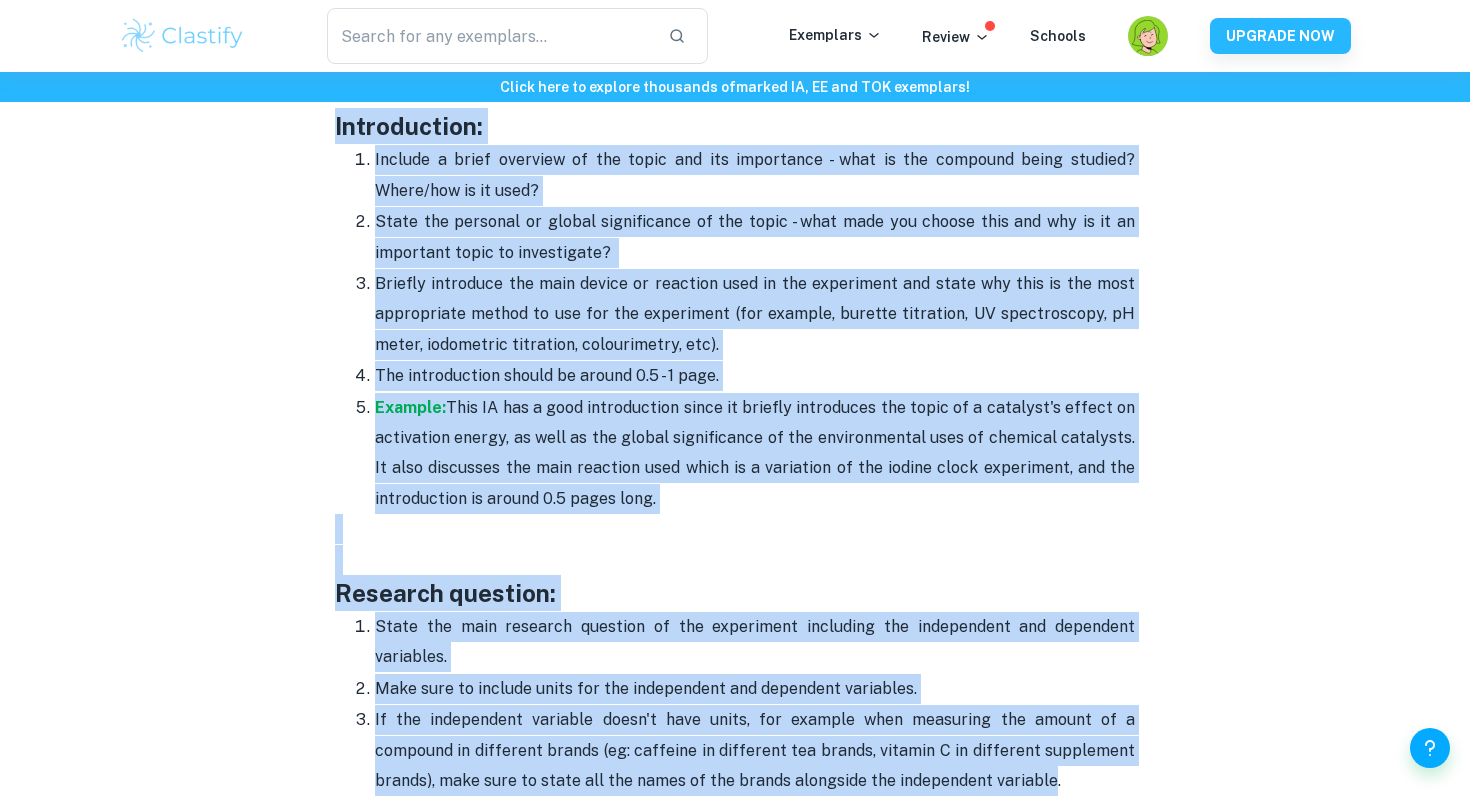 scroll, scrollTop: 1391, scrollLeft: 0, axis: vertical 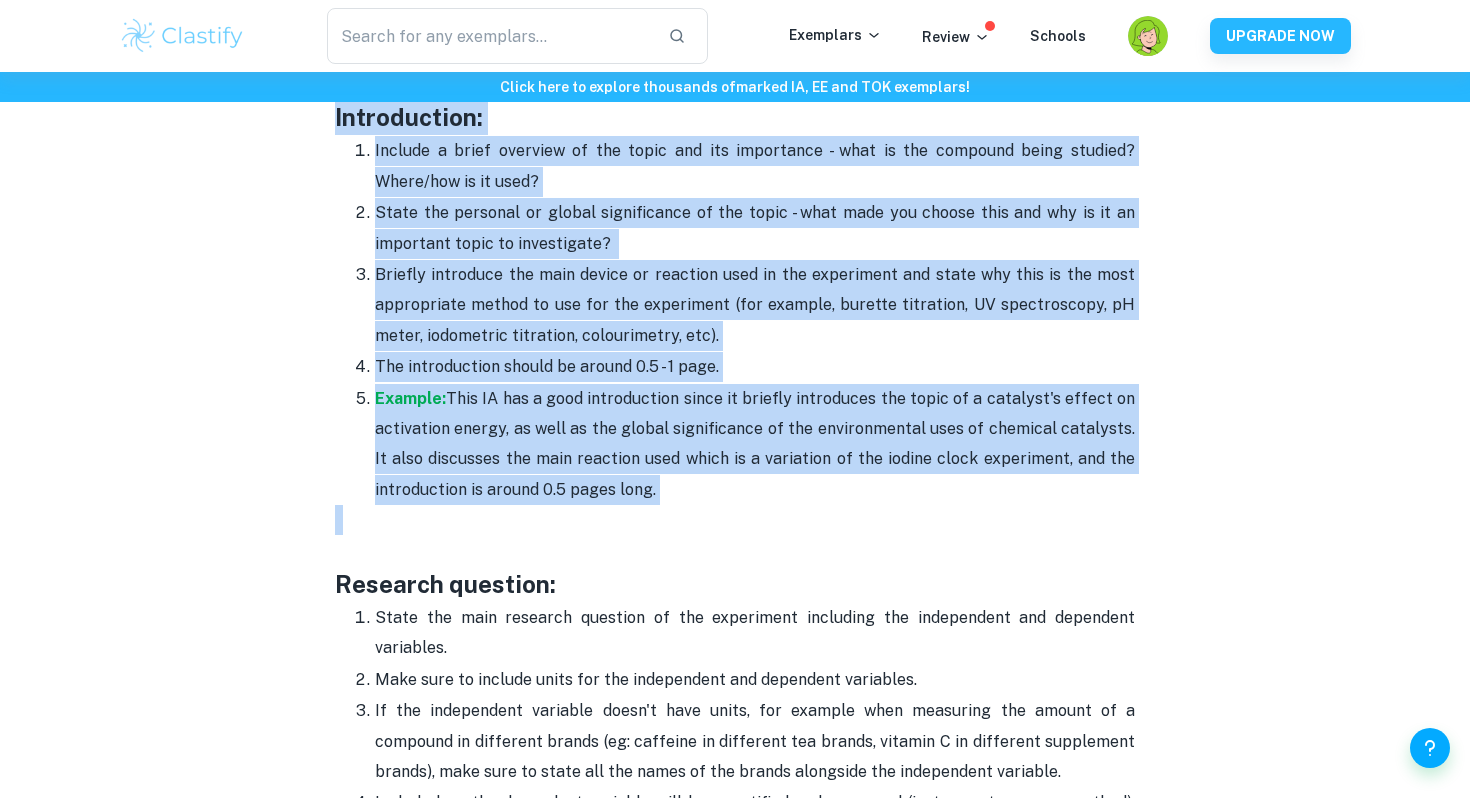 drag, startPoint x: 322, startPoint y: 192, endPoint x: 700, endPoint y: 527, distance: 505.08316 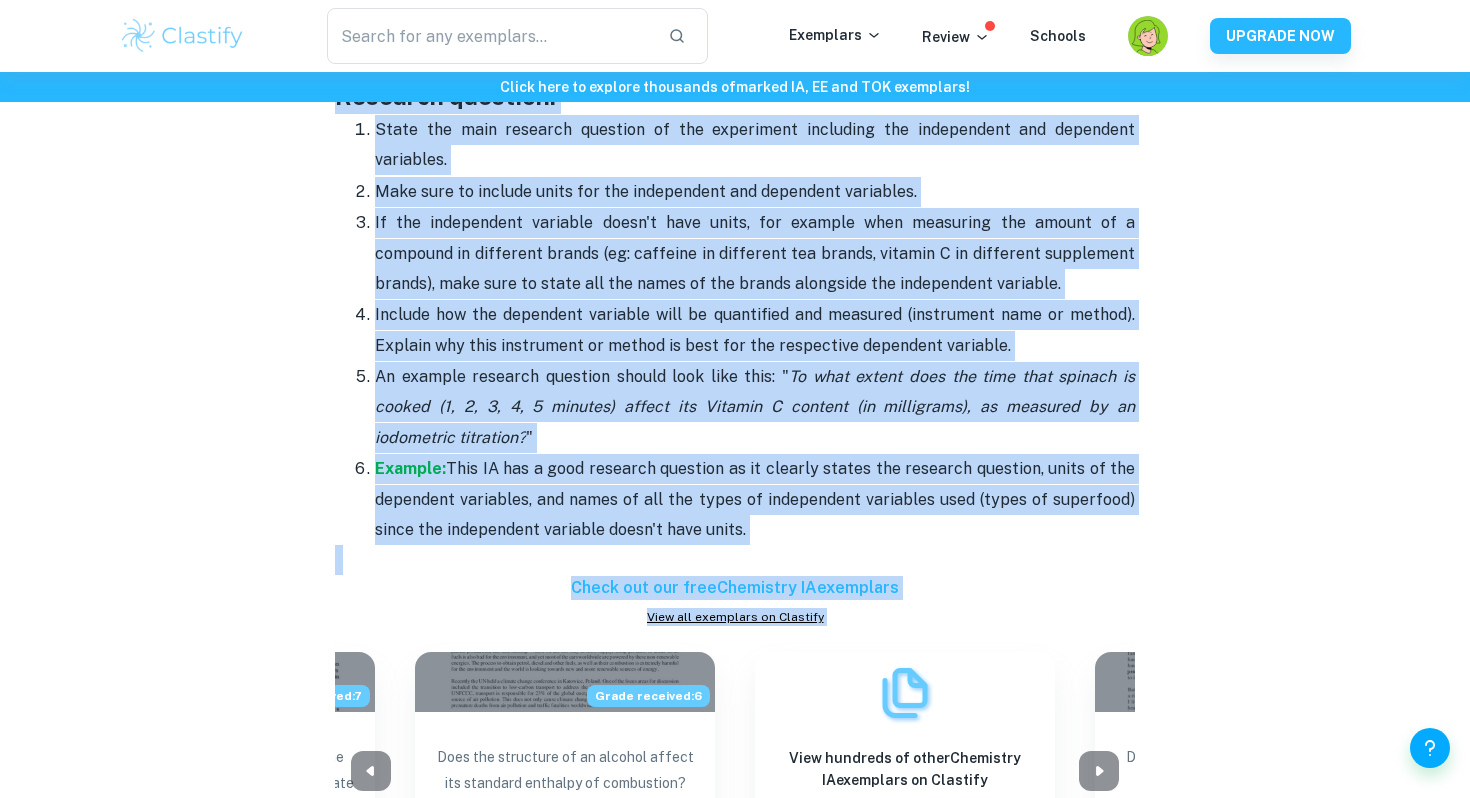 scroll, scrollTop: 1881, scrollLeft: 0, axis: vertical 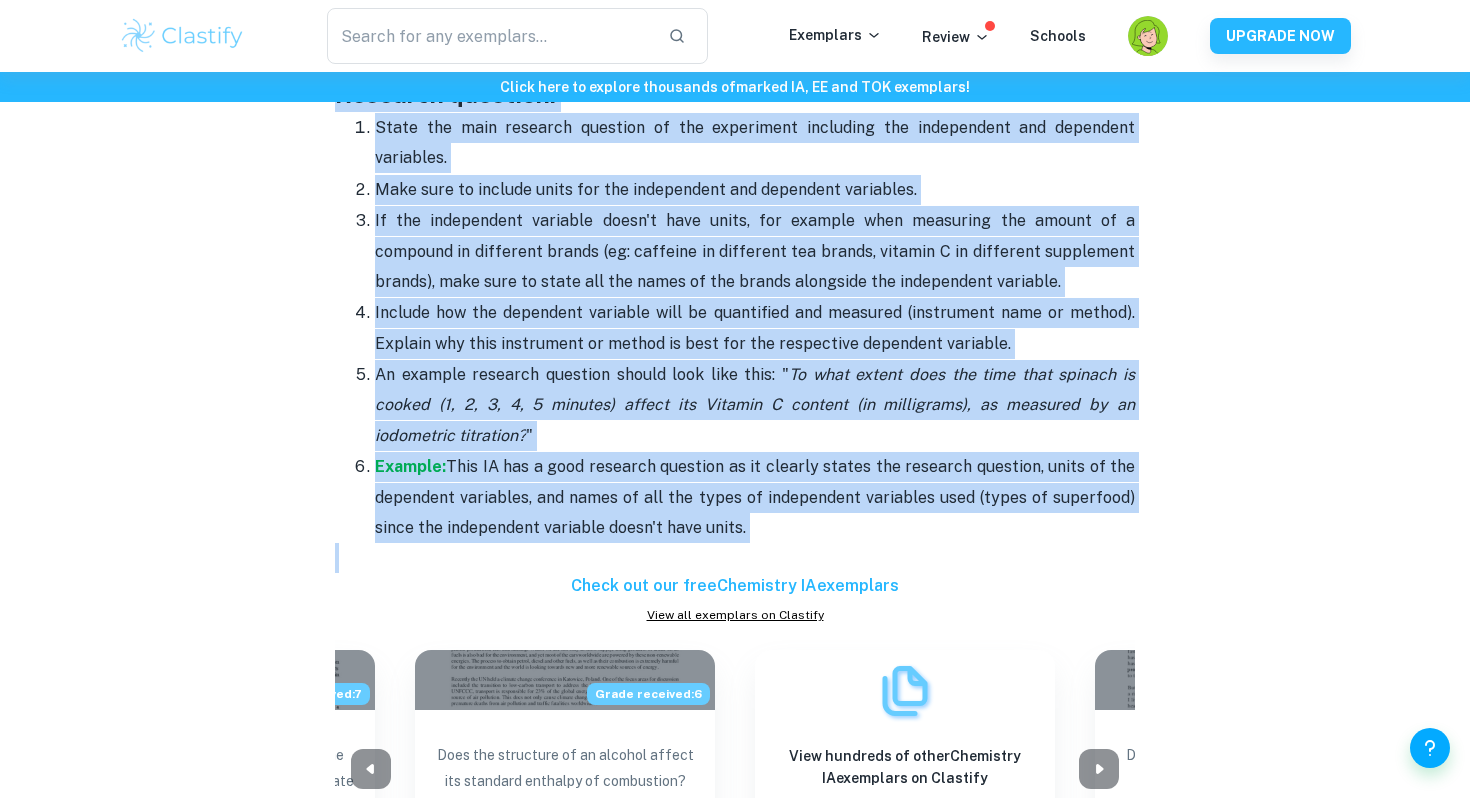 drag, startPoint x: 379, startPoint y: 586, endPoint x: 1015, endPoint y: 567, distance: 636.28375 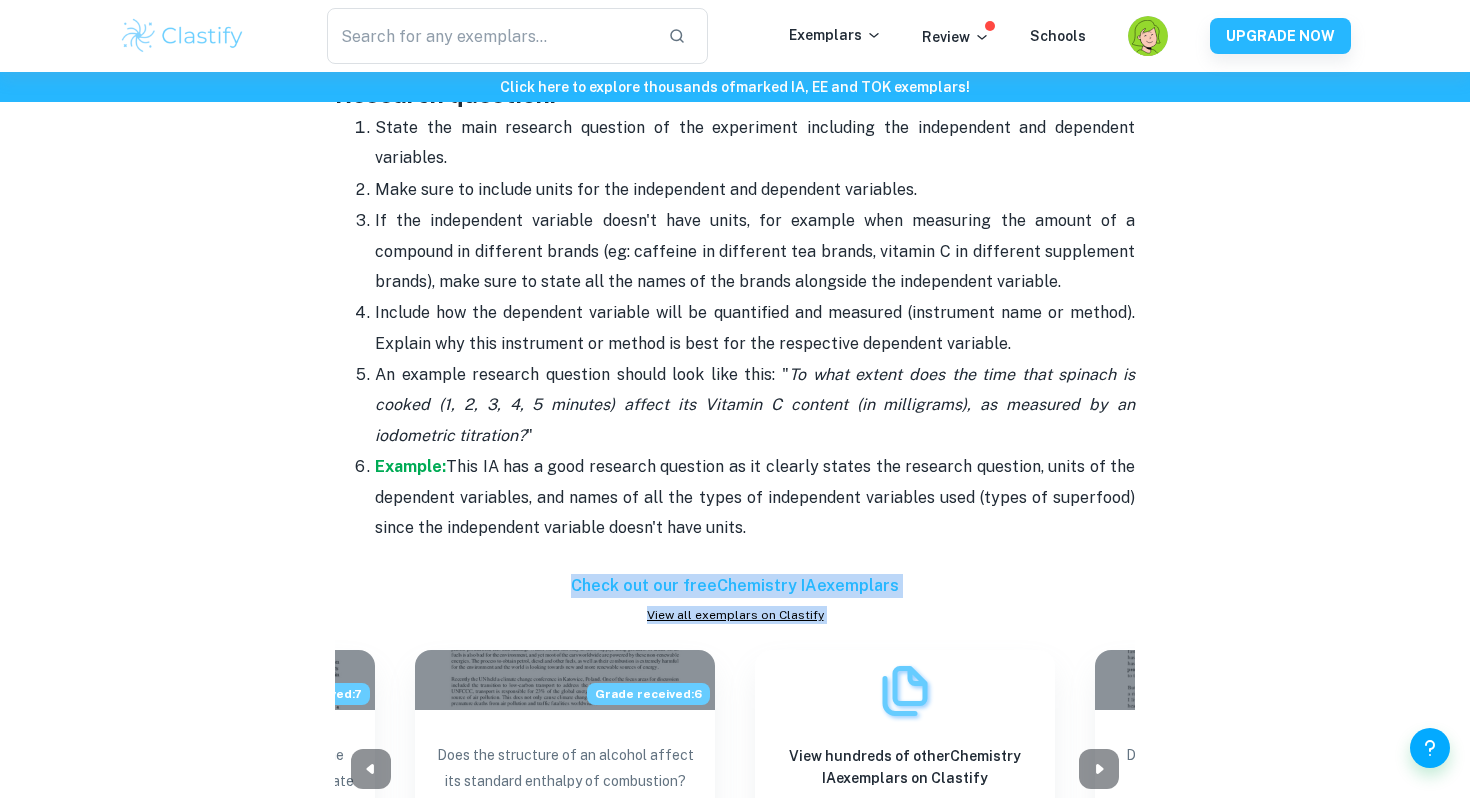 drag, startPoint x: 1176, startPoint y: 643, endPoint x: 534, endPoint y: 589, distance: 644.267 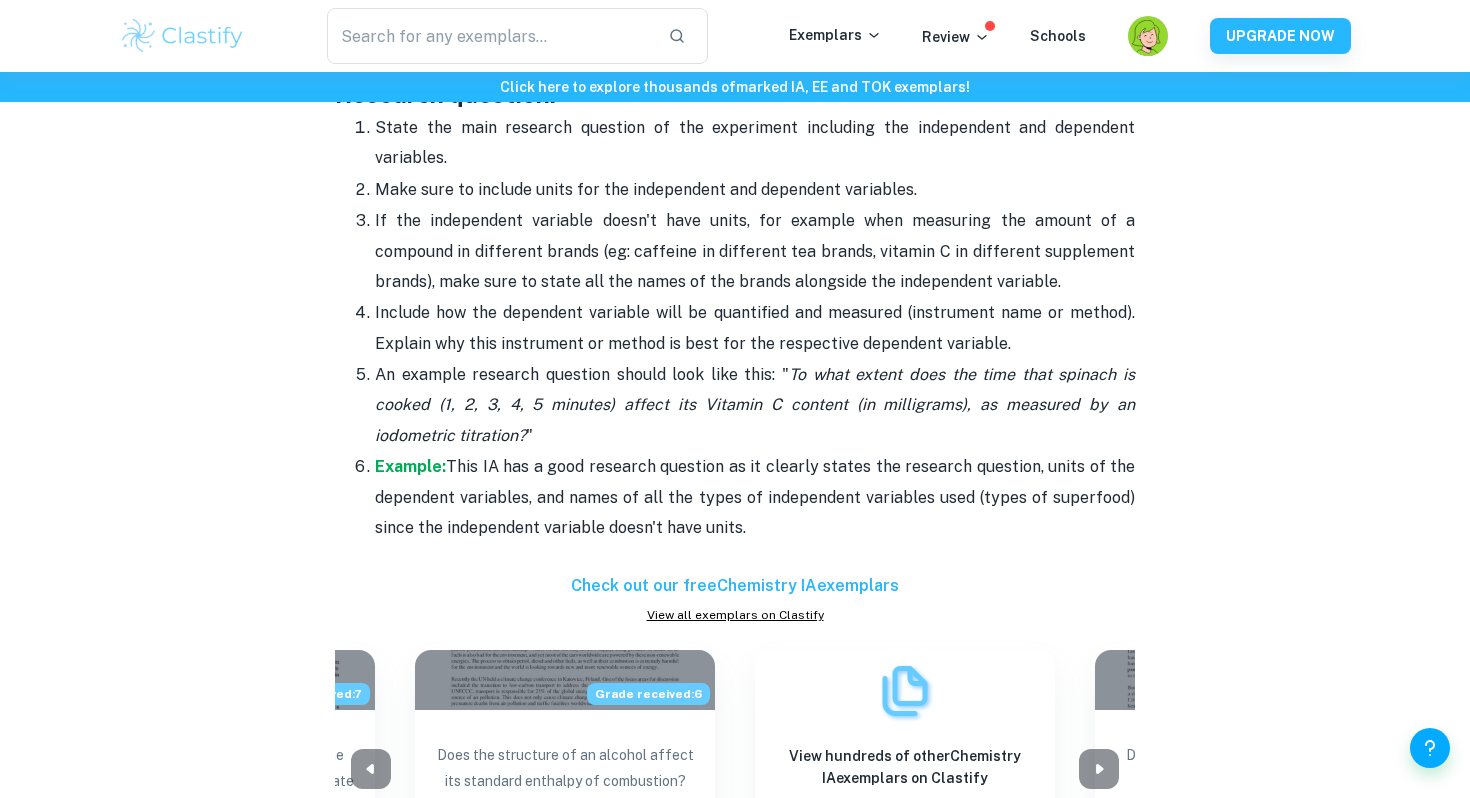 drag, startPoint x: 807, startPoint y: 526, endPoint x: 335, endPoint y: 192, distance: 578.22144 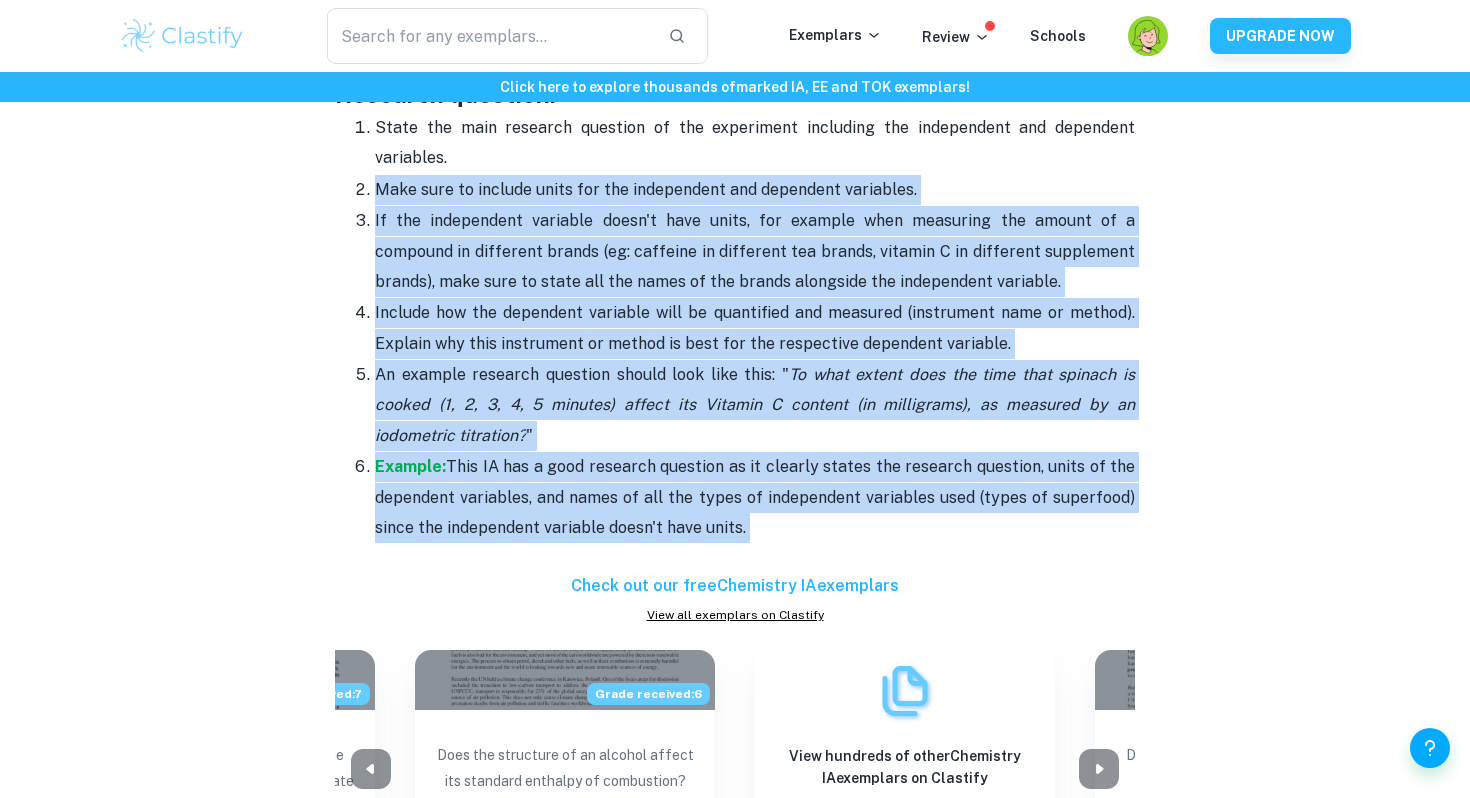 drag, startPoint x: 335, startPoint y: 192, endPoint x: 760, endPoint y: 527, distance: 541.1562 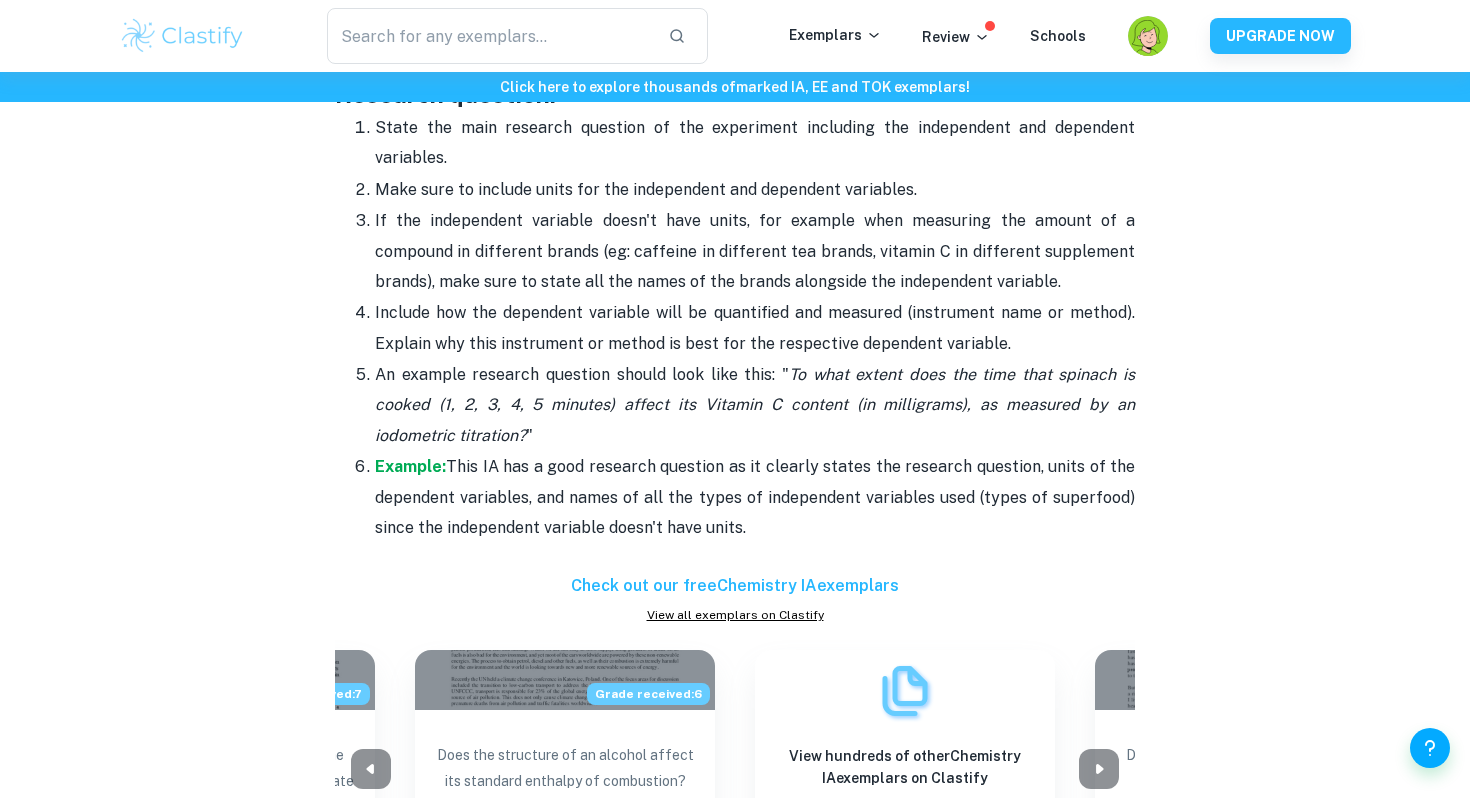 click on "State the main research question of the experiment including the independent and dependent variables.  Make sure to include units for the independent and dependent variables.  If the independent variable doesn't have units, for example when measuring the amount of a compound in different brands (eg: caffeine in different tea brands, vitamin C in different supplement brands), make sure to state all the names of the brands alongside the independent variable. Include how the dependent variable will be quantified and measured (instrument name or method). Explain why this instrument or method is best for the respective dependent variable.  An example research question should look like this: " To what extent does the time that spinach is cooked (1, 2, 3, 4, 5 minutes) affect its Vitamin C content (in milligrams), as measured by an iodometric titration? " Example:" at bounding box center [735, 327] 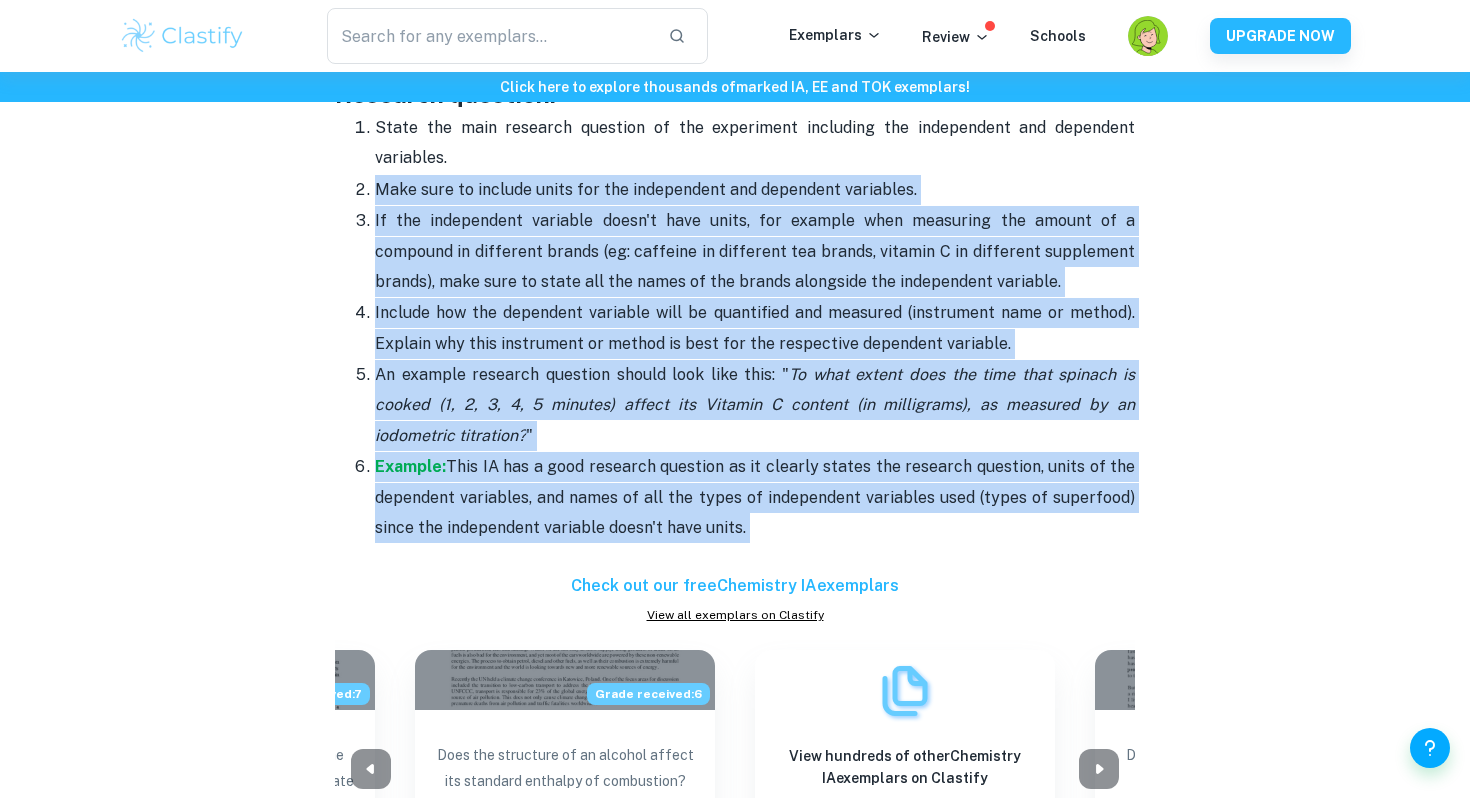 drag, startPoint x: 344, startPoint y: 183, endPoint x: 766, endPoint y: 522, distance: 541.2994 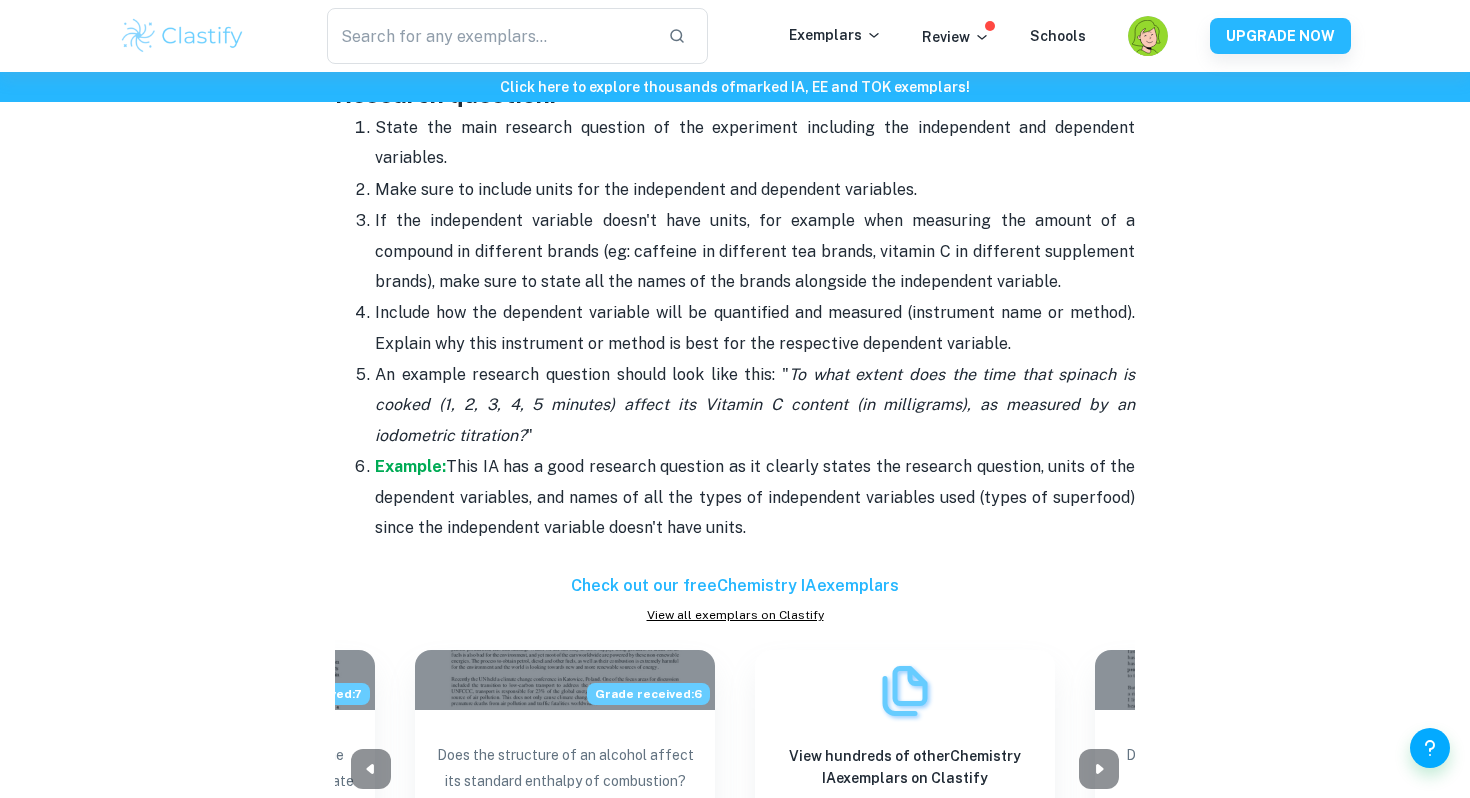 click on "Chemistry IA Format and Structure [2025 updated] By  [PERSON_NAME] • [DATE] Get feedback on your  Chemistry IA Marked only by official IB examiners Learn more Have you got your Chemistry IA topic selected but are unsure how to begin the writing process? Do not worry, as Clastify is here to help guide you step-by-step on how to write your IA. In this post, we will give you key points on what to include in each section of your IA, based on our experience with IB. Although we recommend this structure based on our successful history of helping students receive top-rated IAs, feel free to personalize the guide below in a way that suits you!  This post covers the new Science IA syllabus starting from the [DATE] exam session.   Chemistry IA Format and Structure     Clastify  website where you can read through multiple exemplar IAs!   The guide will be broken up by section to help you better understand what is required in each part of the IA and will have examples linked (in green), as follows:      "" at bounding box center [735, 1769] 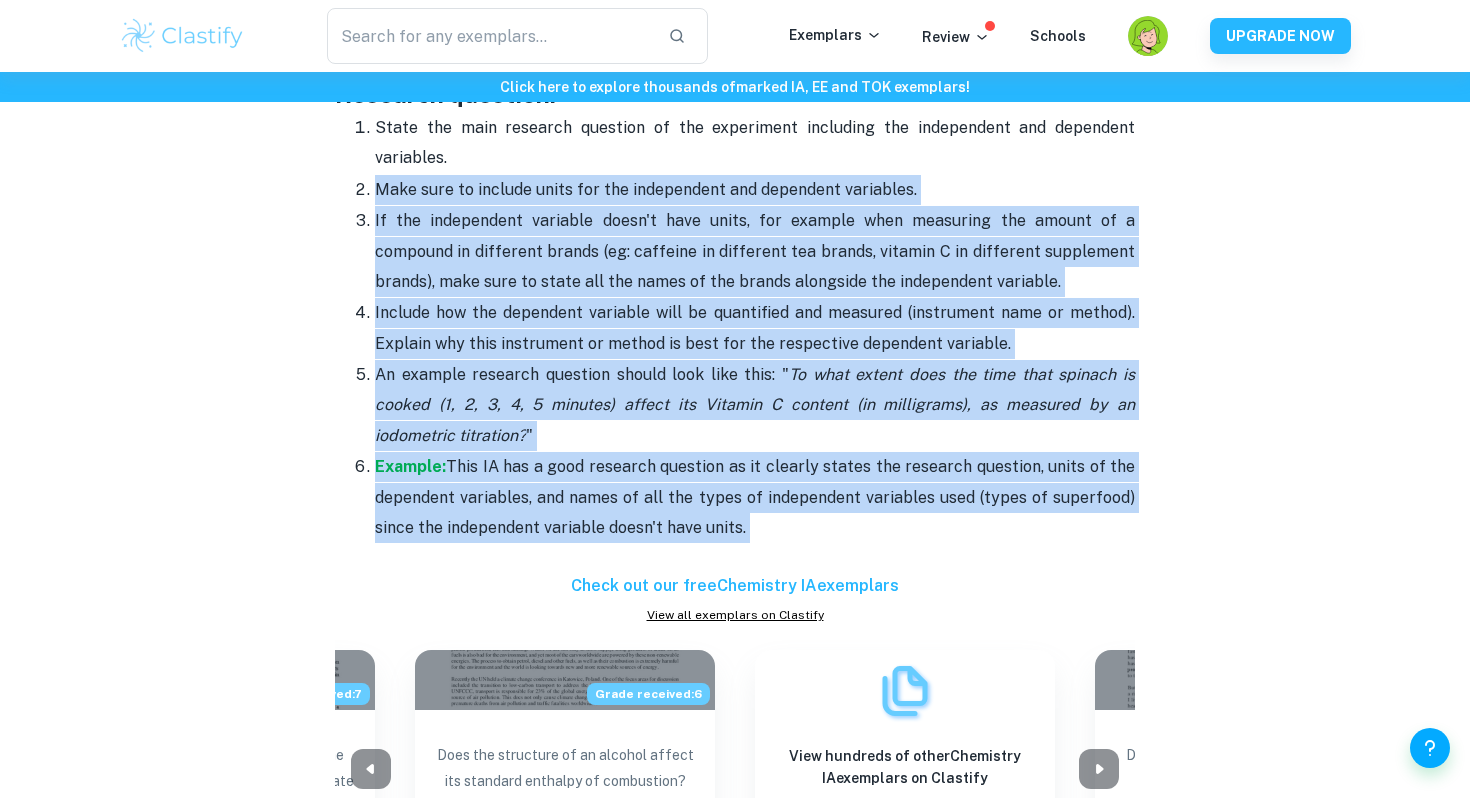 drag, startPoint x: 321, startPoint y: 197, endPoint x: 777, endPoint y: 523, distance: 560.54614 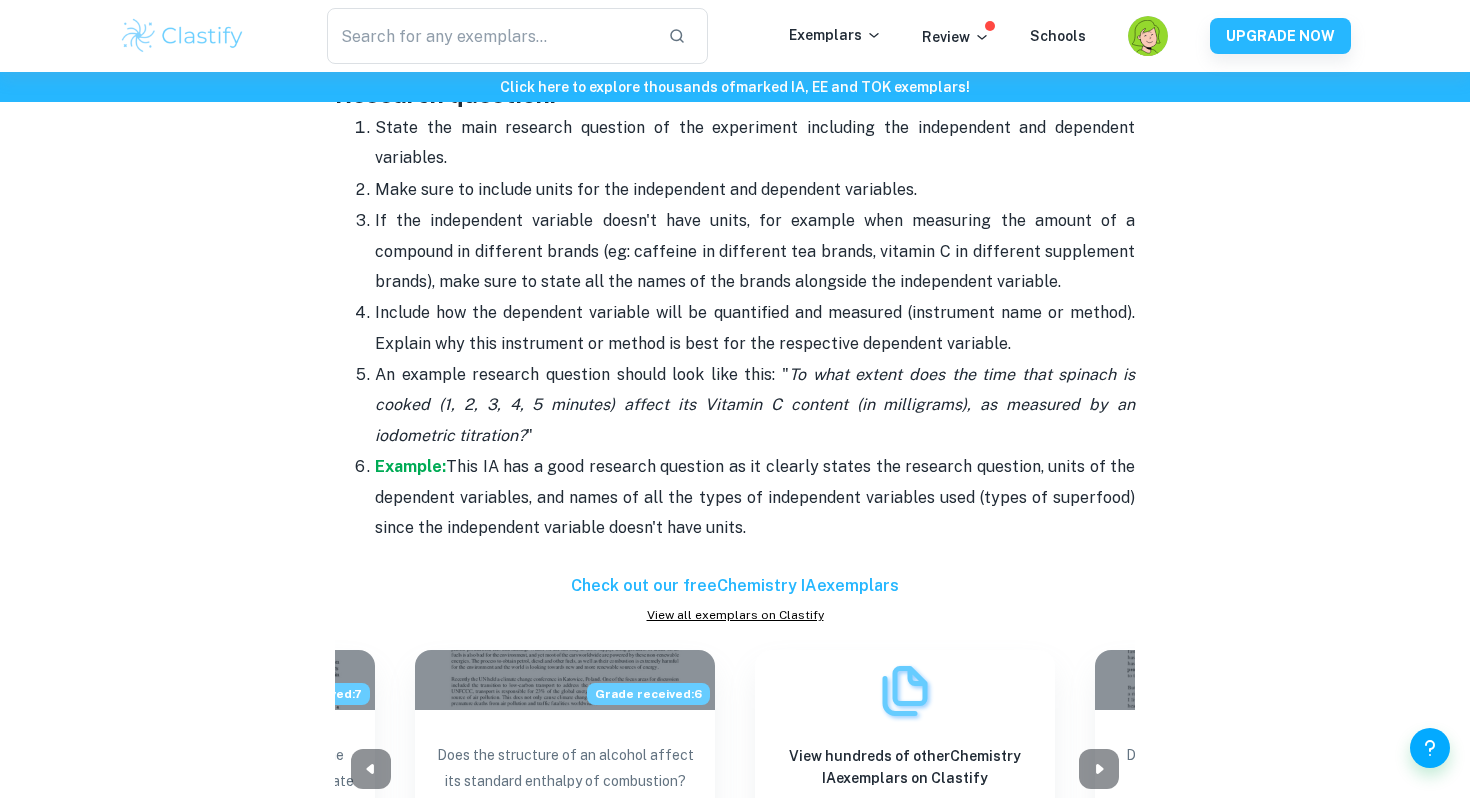 click on "Chemistry IA Format and Structure [2025 updated] By  [PERSON_NAME] • [DATE] Get feedback on your  Chemistry IA Marked only by official IB examiners Learn more Have you got your Chemistry IA topic selected but are unsure how to begin the writing process? Do not worry, as Clastify is here to help guide you step-by-step on how to write your IA. In this post, we will give you key points on what to include in each section of your IA, based on our experience with IB. Although we recommend this structure based on our successful history of helping students receive top-rated IAs, feel free to personalize the guide below in a way that suits you!  This post covers the new Science IA syllabus starting from the [DATE] exam session.   Chemistry IA Format and Structure     Clastify  website where you can read through multiple exemplar IAs!   The guide will be broken up by section to help you better understand what is required in each part of the IA and will have examples linked (in green), as follows:      "" at bounding box center [735, 1769] 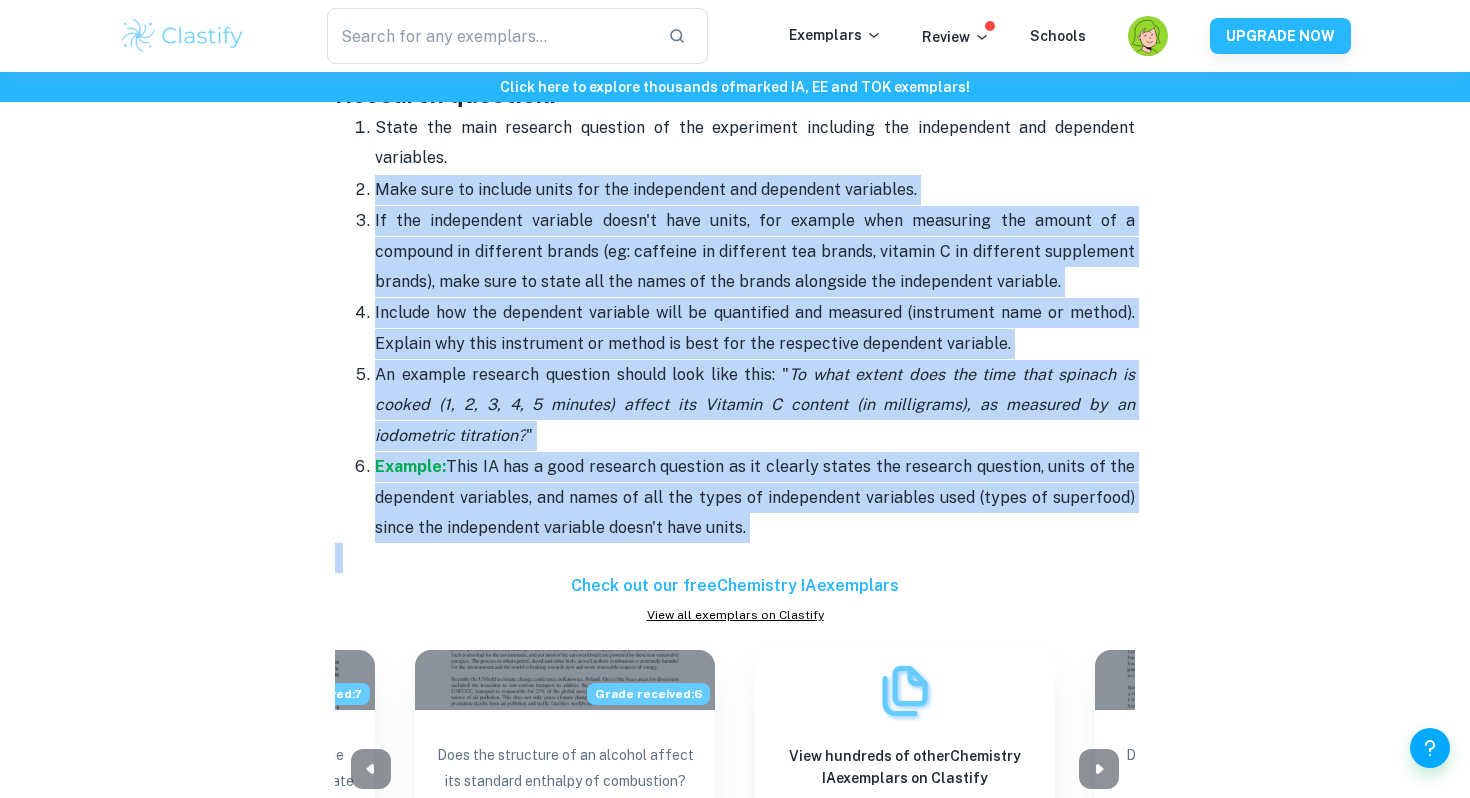 drag, startPoint x: 326, startPoint y: 179, endPoint x: 779, endPoint y: 550, distance: 585.53394 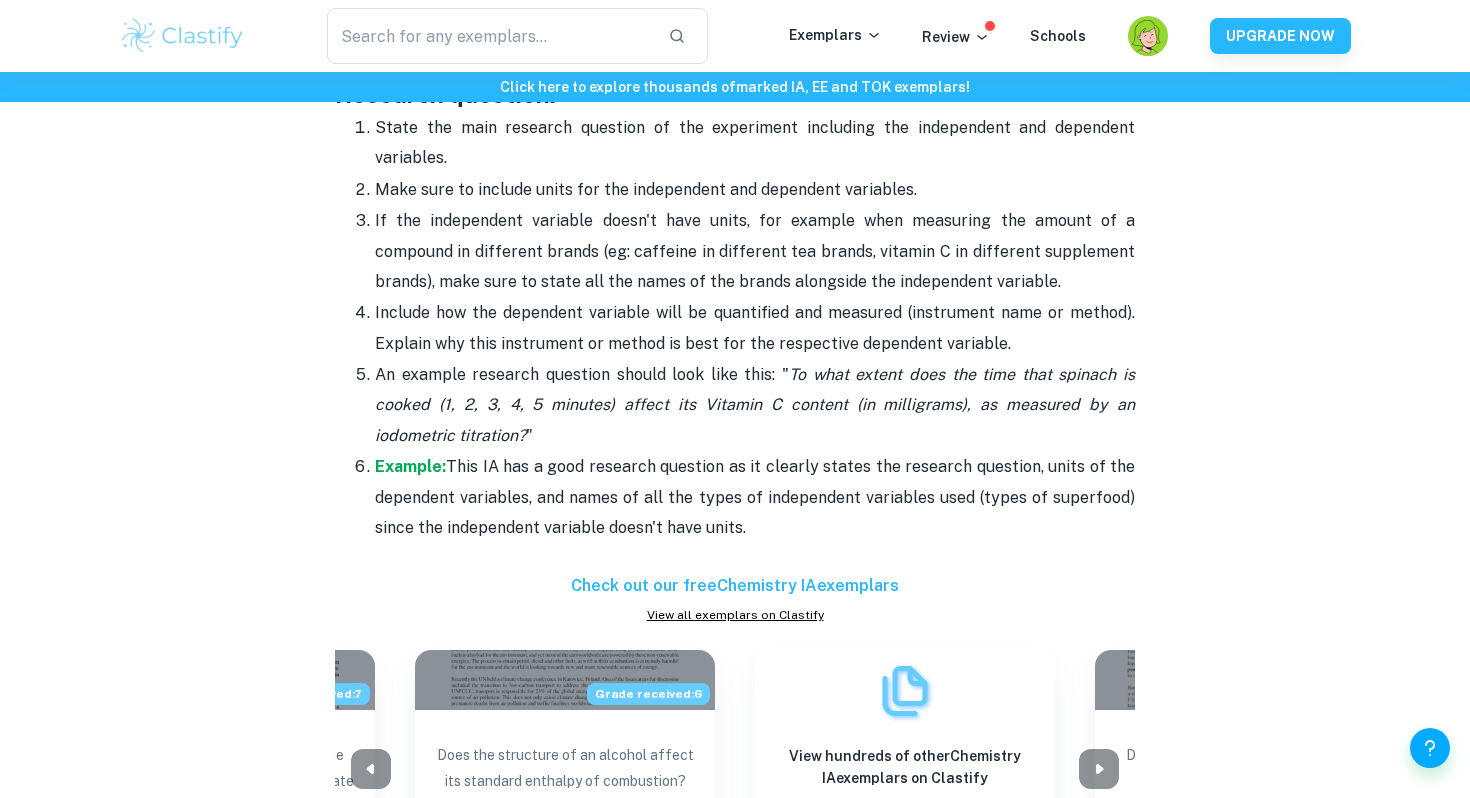 click on "Example:  This IA has a good research question as it clearly states the research question, units of the dependent variables, and names of all the types of independent variables used (types of superfood) since the independent variable doesn't have units." at bounding box center [755, 497] 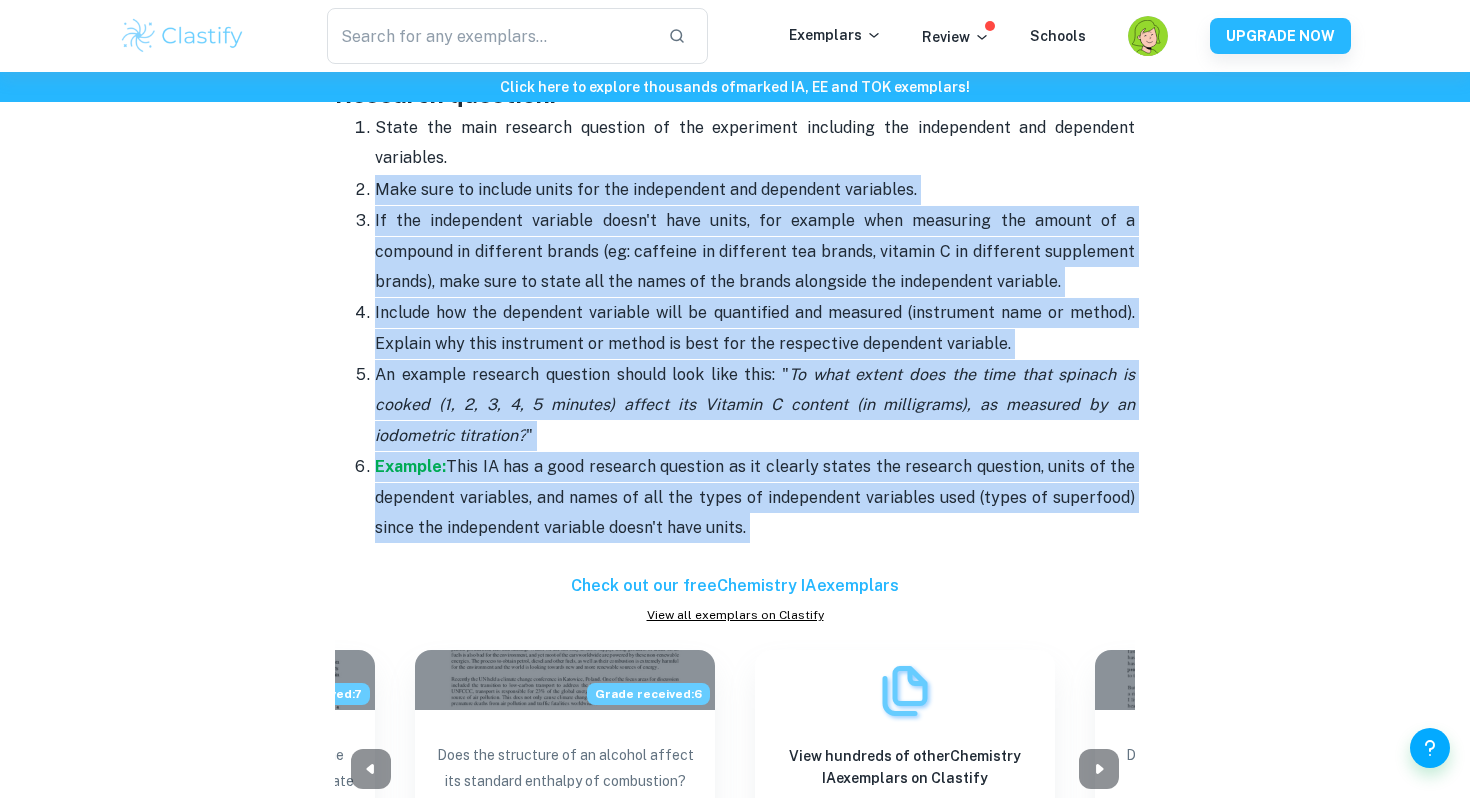 drag, startPoint x: 751, startPoint y: 531, endPoint x: 334, endPoint y: 187, distance: 540.57837 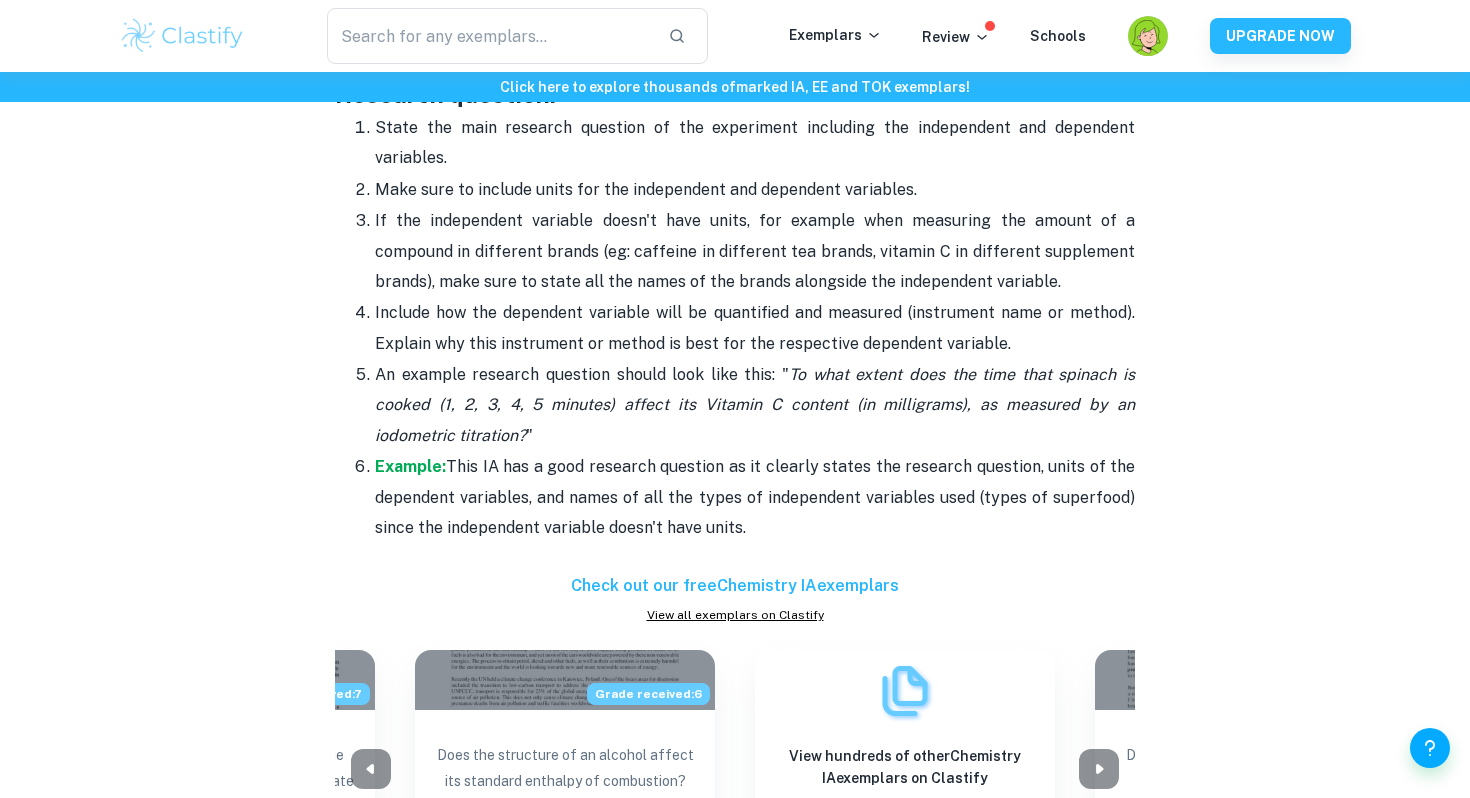 click on "Chemistry IA Format and Structure [2025 updated] By  [PERSON_NAME] • [DATE] Get feedback on your  Chemistry IA Marked only by official IB examiners Learn more Have you got your Chemistry IA topic selected but are unsure how to begin the writing process? Do not worry, as Clastify is here to help guide you step-by-step on how to write your IA. In this post, we will give you key points on what to include in each section of your IA, based on our experience with IB. Although we recommend this structure based on our successful history of helping students receive top-rated IAs, feel free to personalize the guide below in a way that suits you!  This post covers the new Science IA syllabus starting from the [DATE] exam session.   Chemistry IA Format and Structure     Clastify  website where you can read through multiple exemplar IAs!   The guide will be broken up by section to help you better understand what is required in each part of the IA and will have examples linked (in green), as follows:      "" at bounding box center [735, 1769] 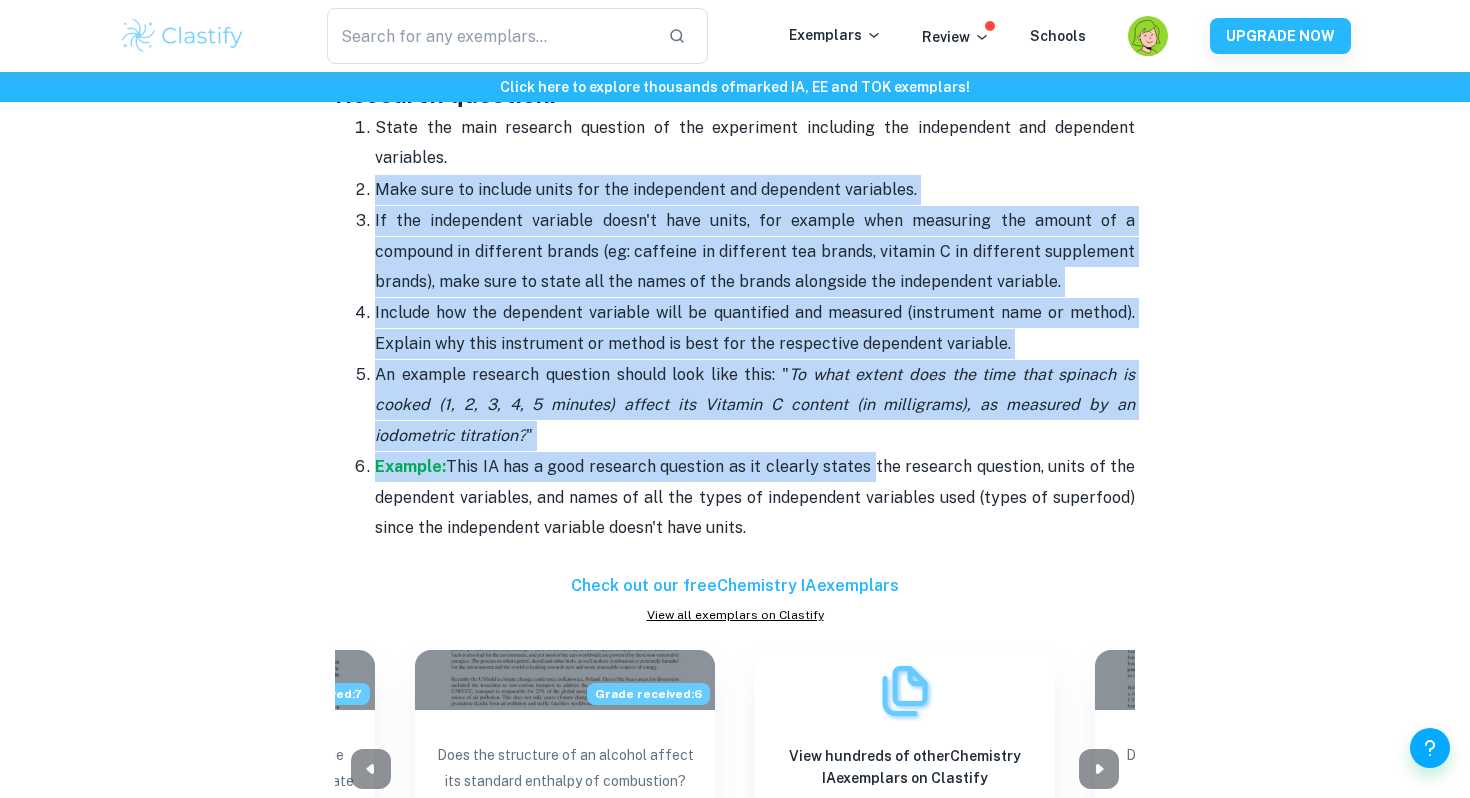 drag, startPoint x: 334, startPoint y: 187, endPoint x: 828, endPoint y: 469, distance: 568.82336 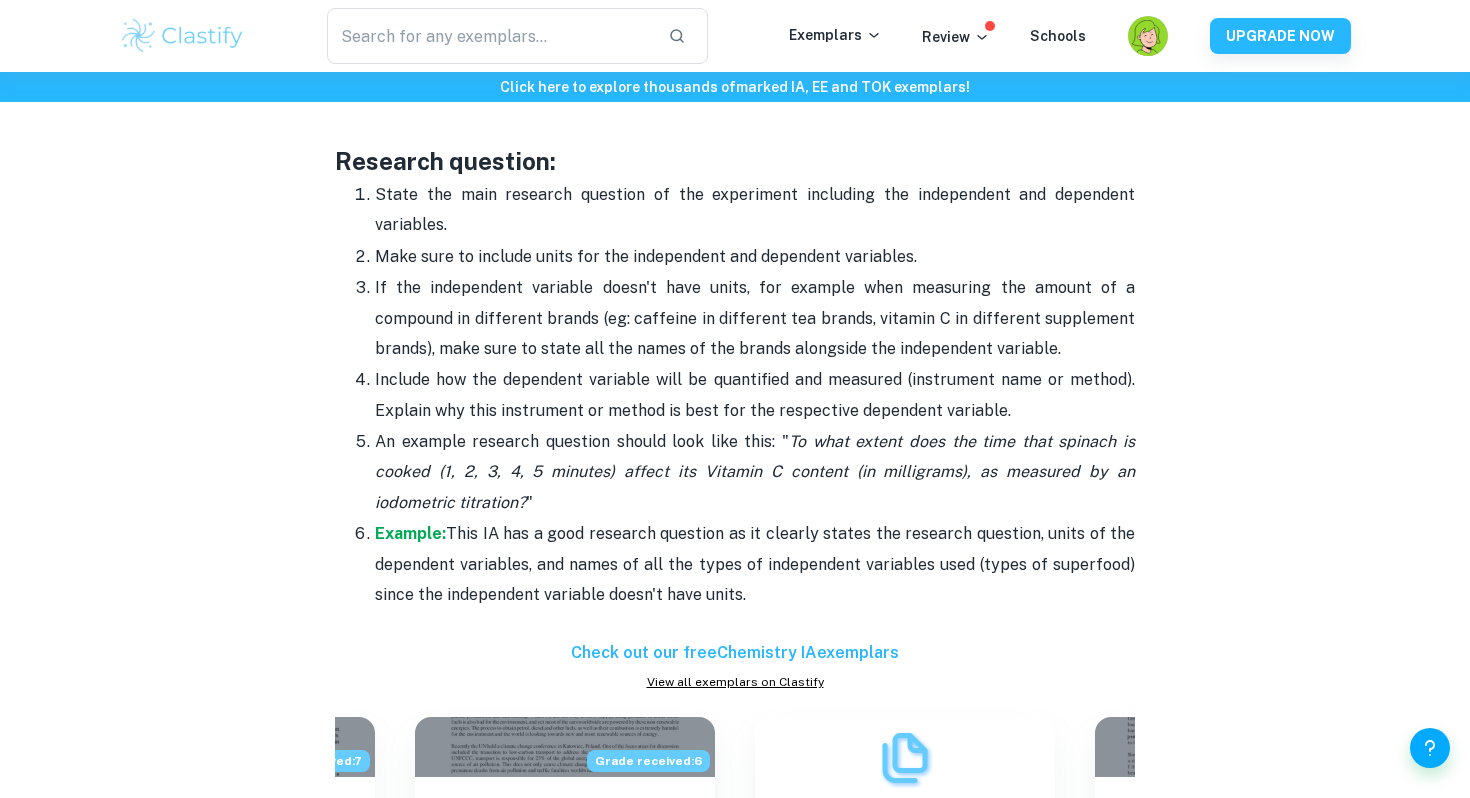 scroll, scrollTop: 1757, scrollLeft: 0, axis: vertical 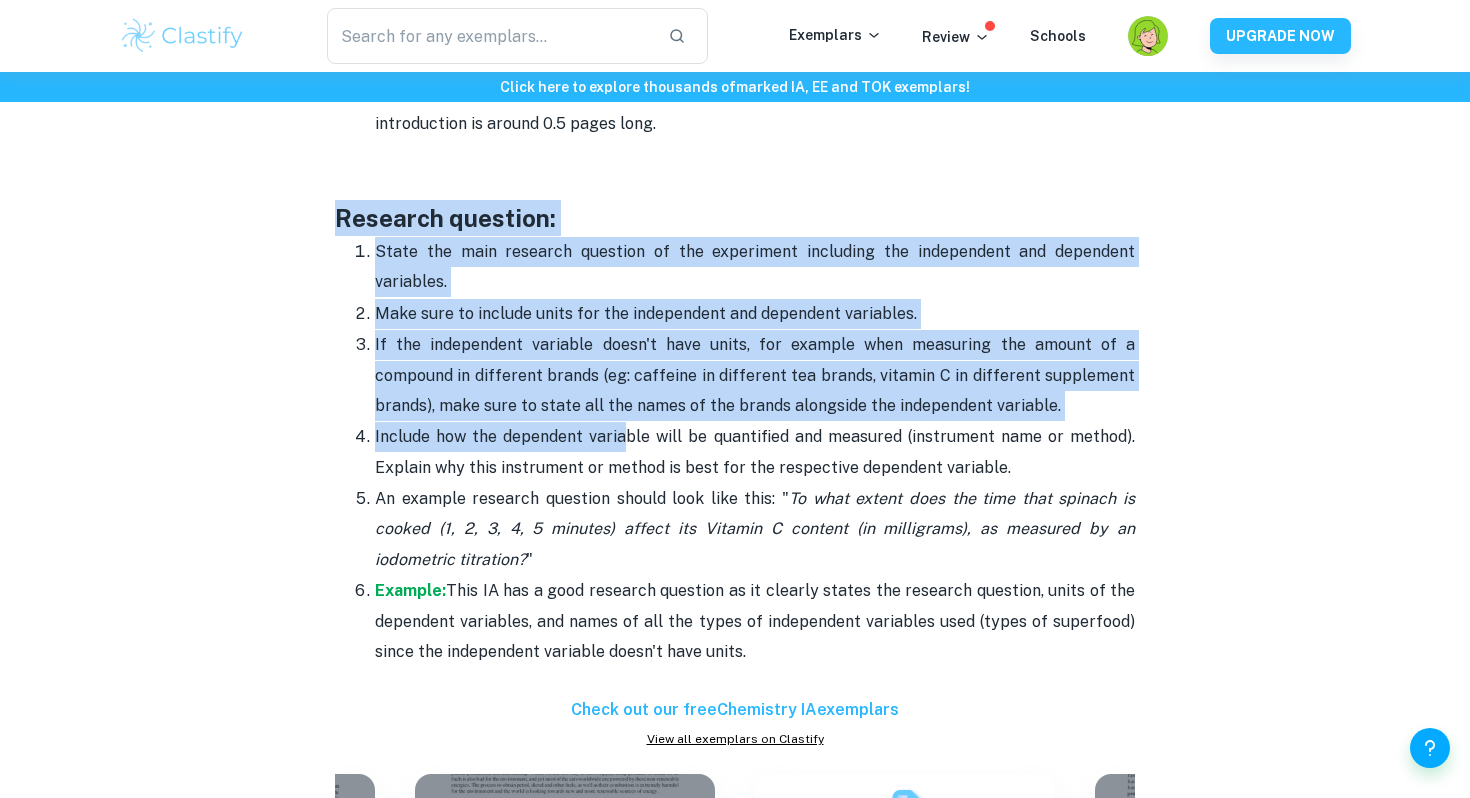 drag, startPoint x: 337, startPoint y: 226, endPoint x: 632, endPoint y: 453, distance: 372.22842 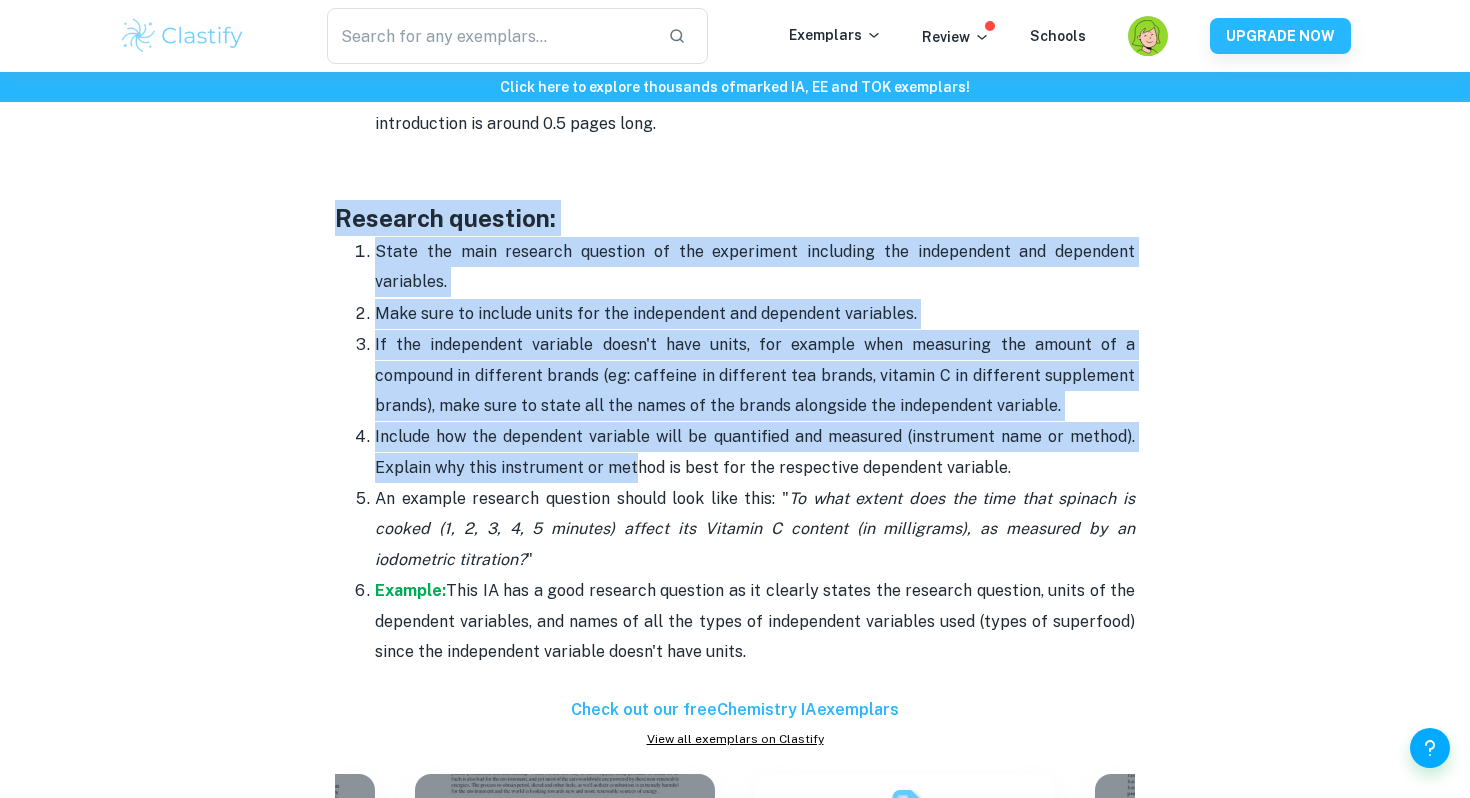 click on "Include how the dependent variable will be quantified and measured (instrument name or method). Explain why this instrument or method is best for the respective dependent variable." at bounding box center (755, 452) 